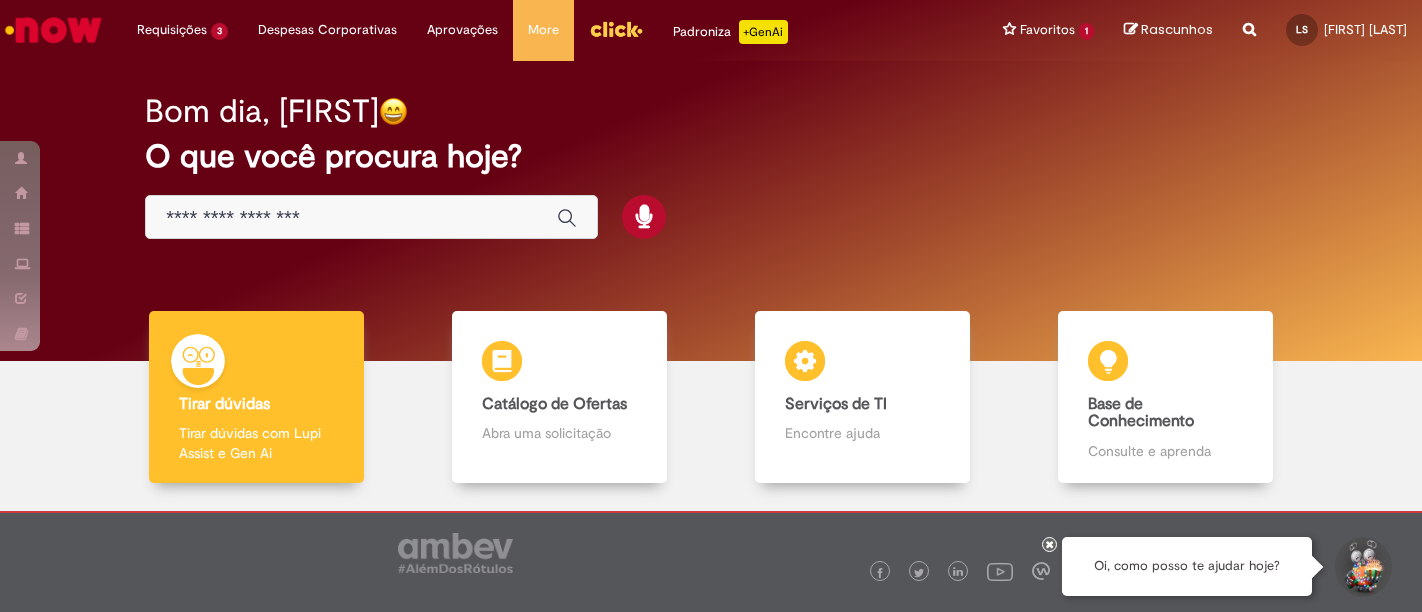scroll, scrollTop: 0, scrollLeft: 0, axis: both 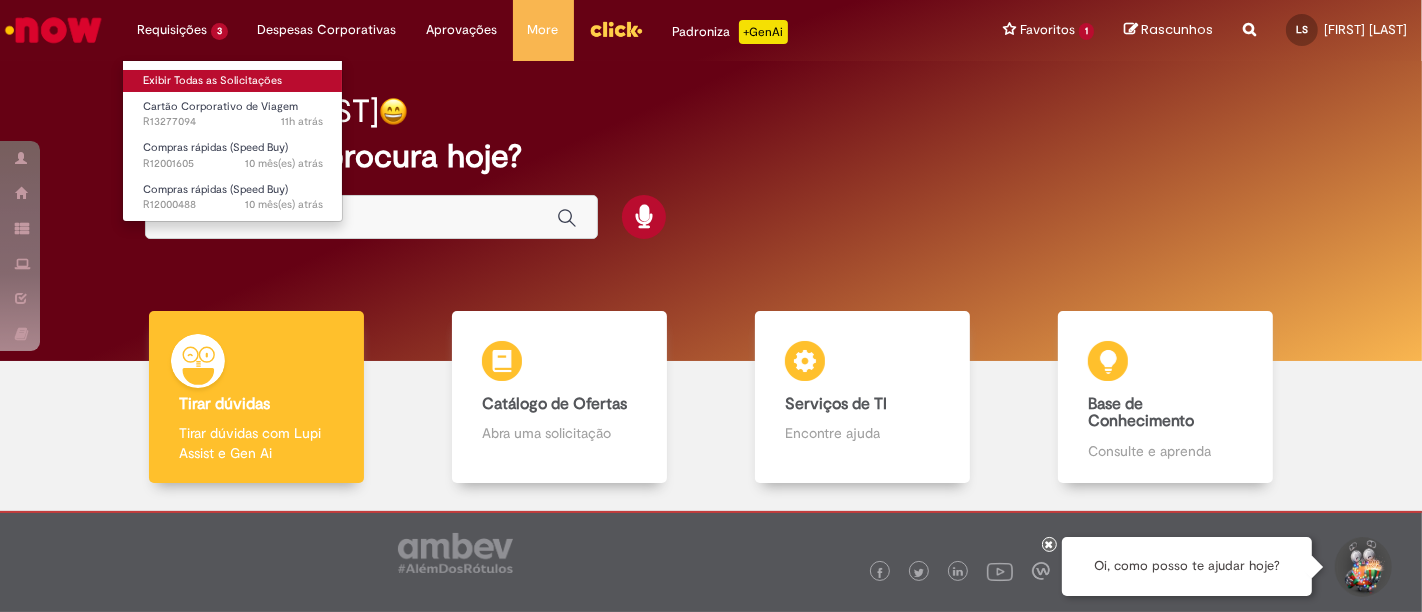 click on "Exibir Todas as Solicitações" at bounding box center [233, 81] 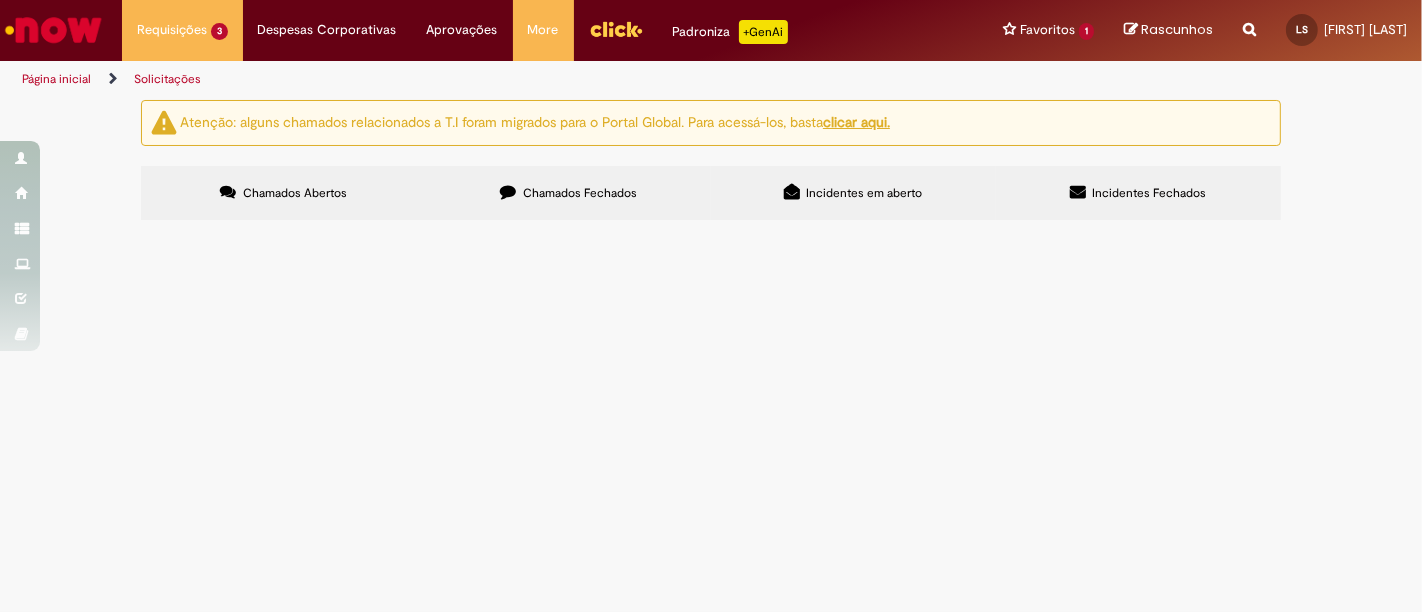 click on "Tive meu cartão bloqueado mas sou do time de VPO que esta dispensado de anexar comprovantes, solicito desbloqueio visto que nao infrigi nennhuma regra ou premissa da cia" at bounding box center (0, 0) 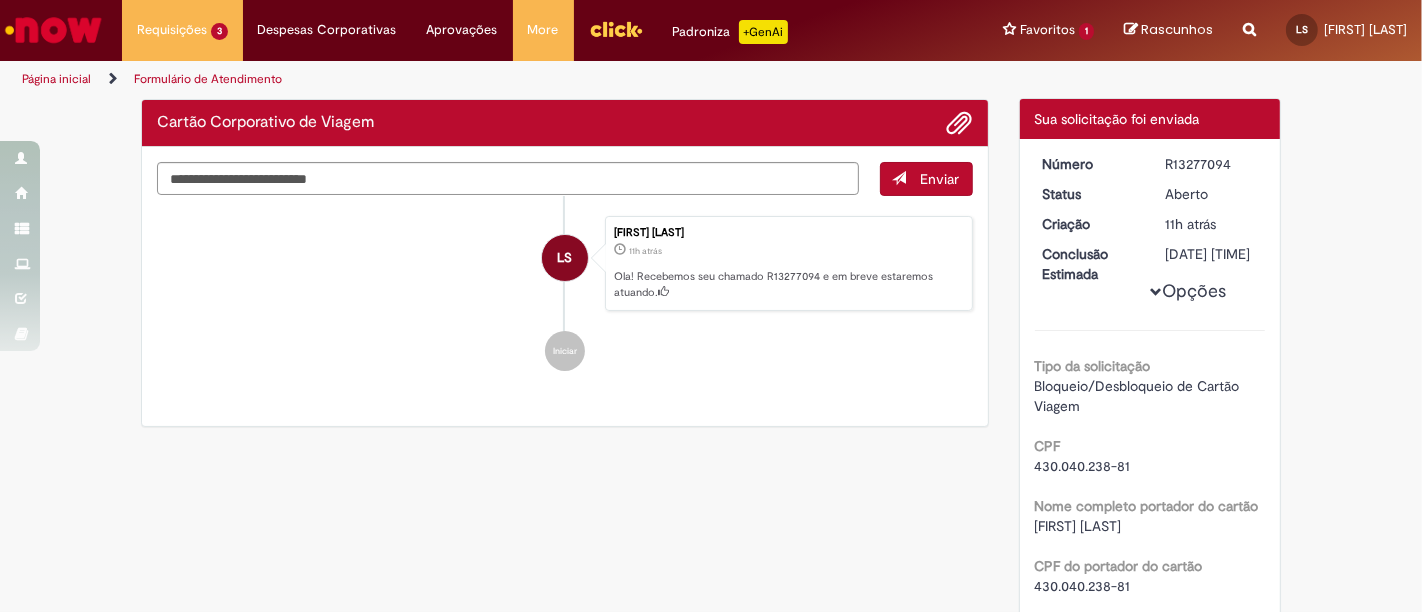 scroll, scrollTop: 0, scrollLeft: 0, axis: both 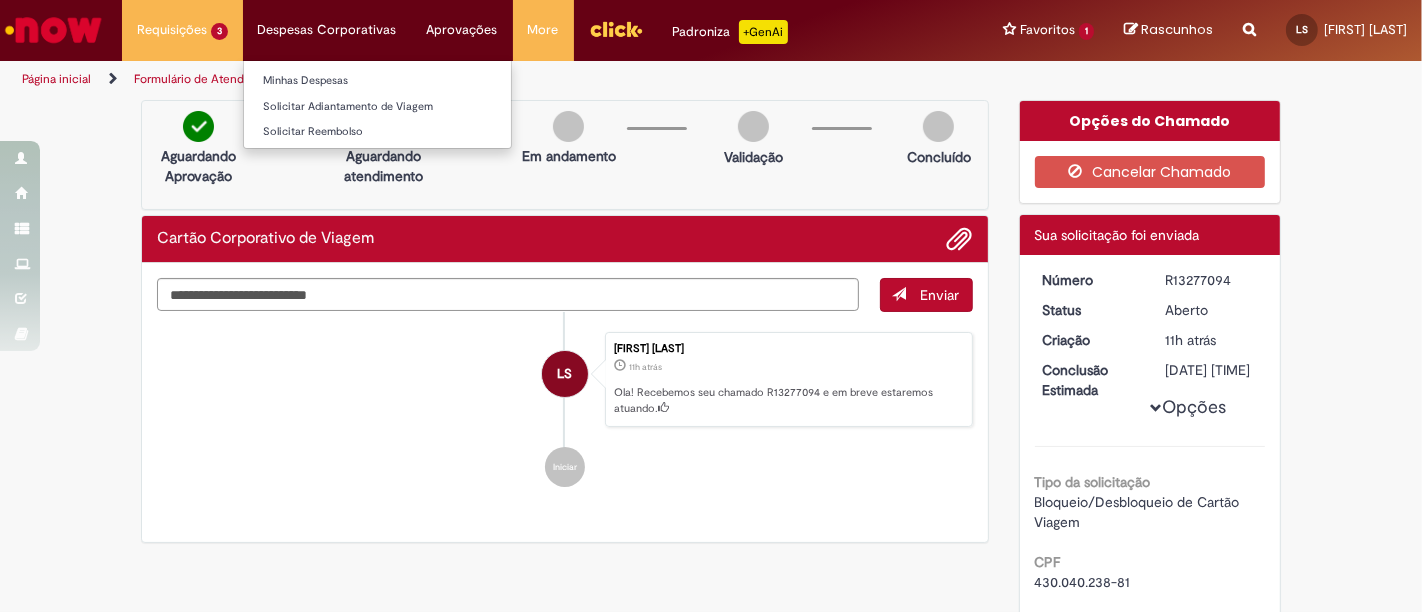 click on "Despesas Corporativas
Minhas Despesas
Solicitar Adiantamento de Viagem
Solicitar Reembolso" at bounding box center (182, 30) 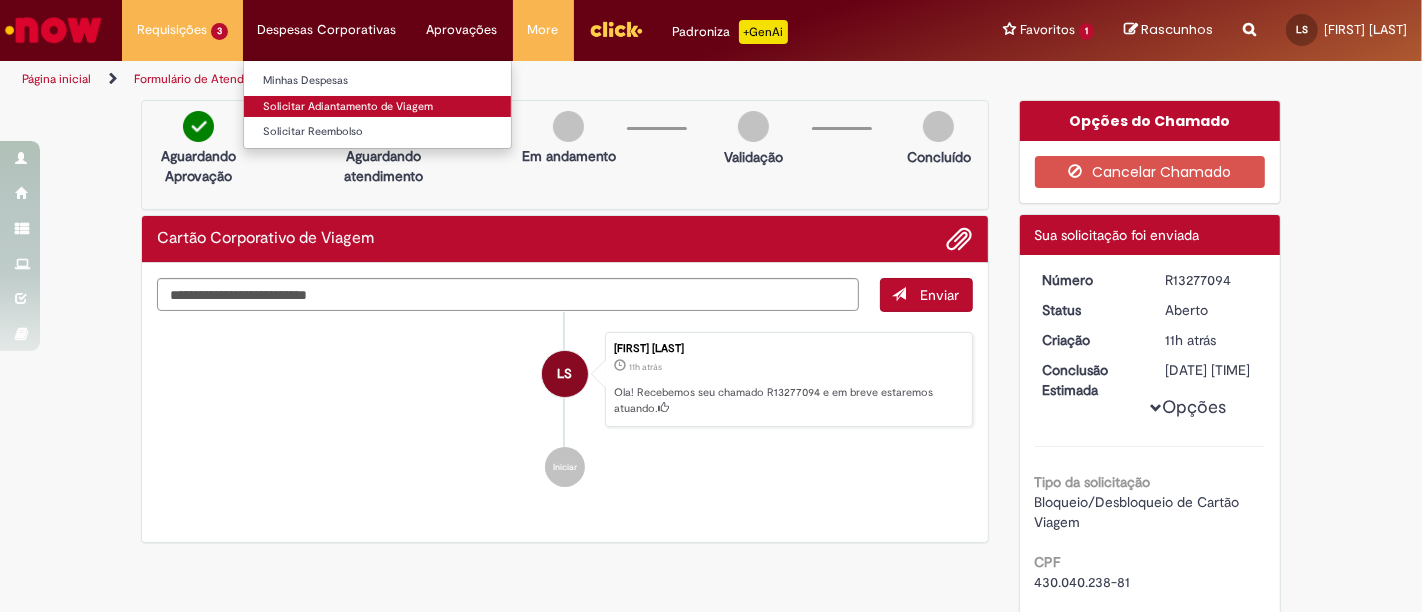click on "Solicitar Adiantamento de Viagem" at bounding box center [377, 107] 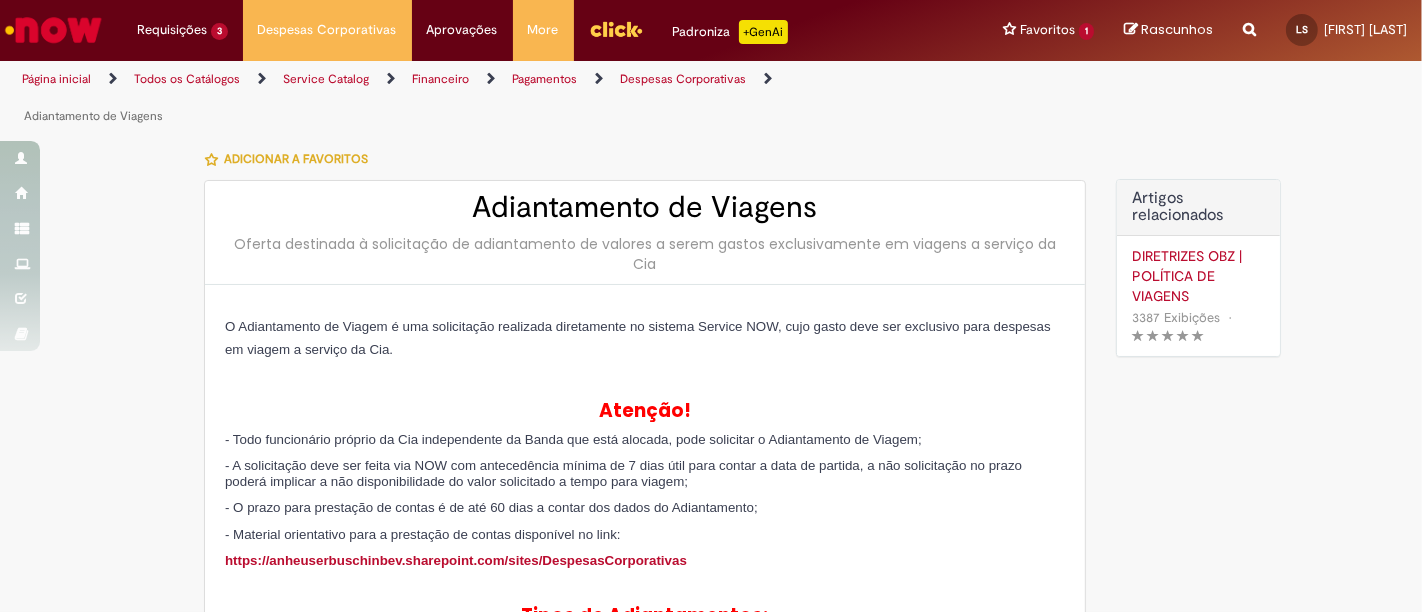 type on "********" 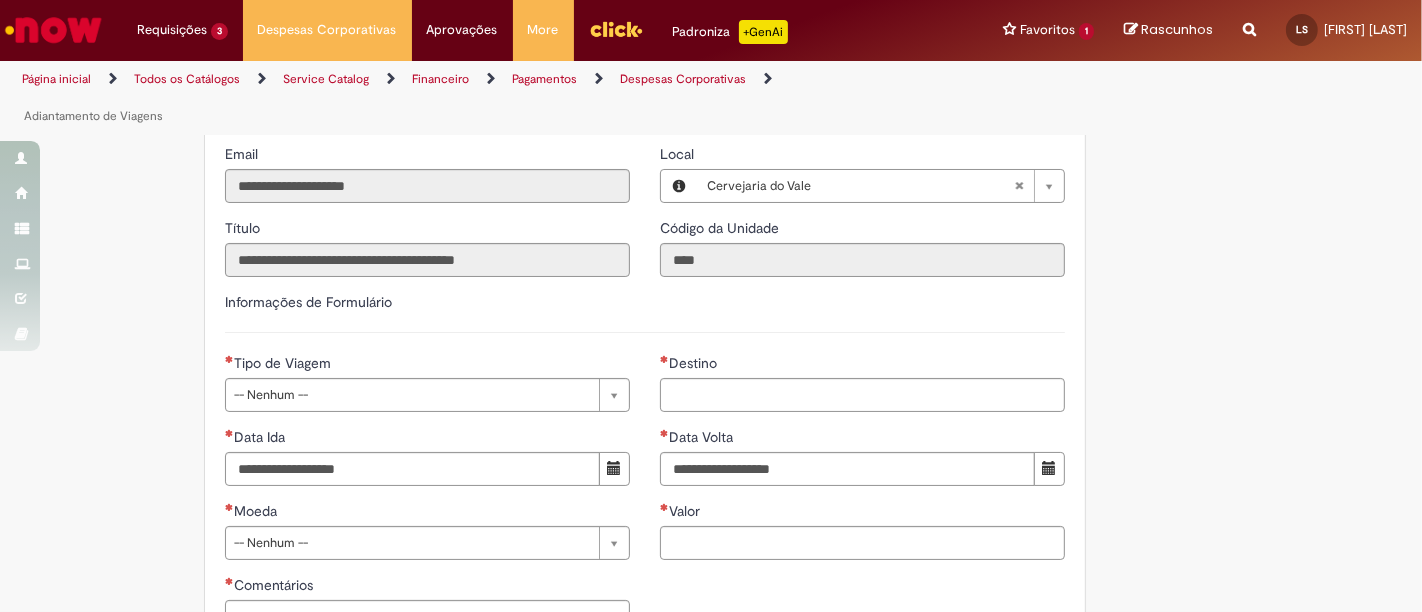 scroll, scrollTop: 911, scrollLeft: 0, axis: vertical 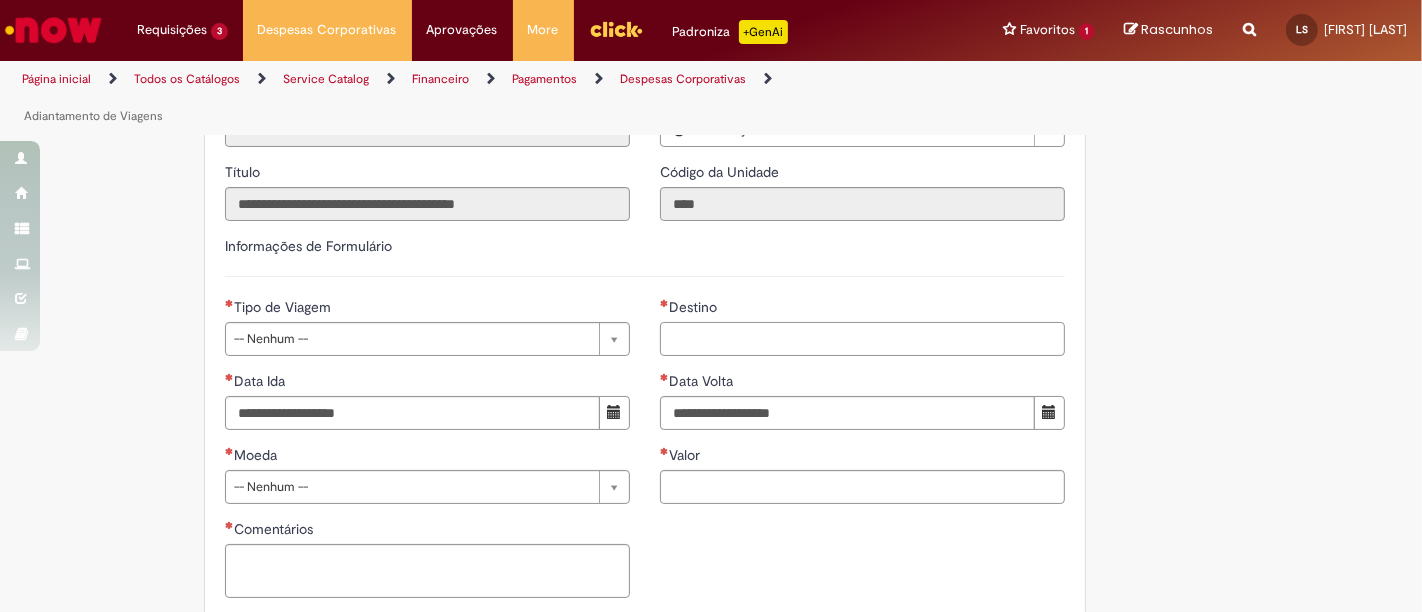 click on "Destino" at bounding box center [862, 339] 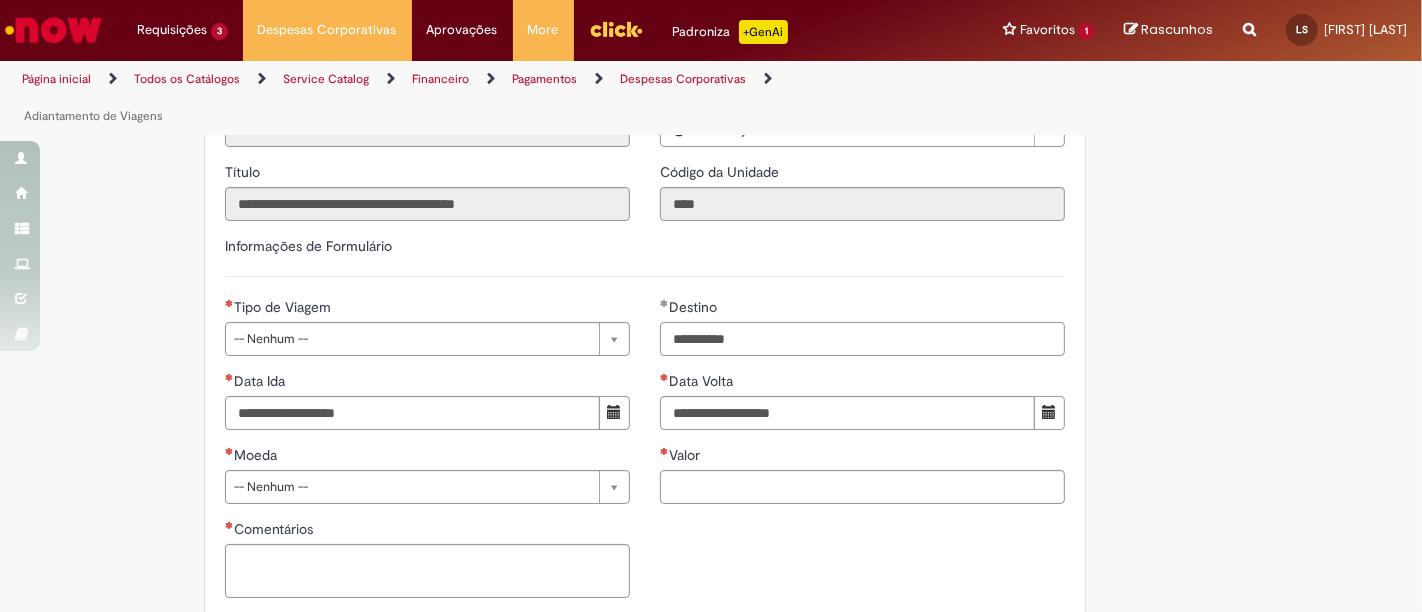 type on "*********" 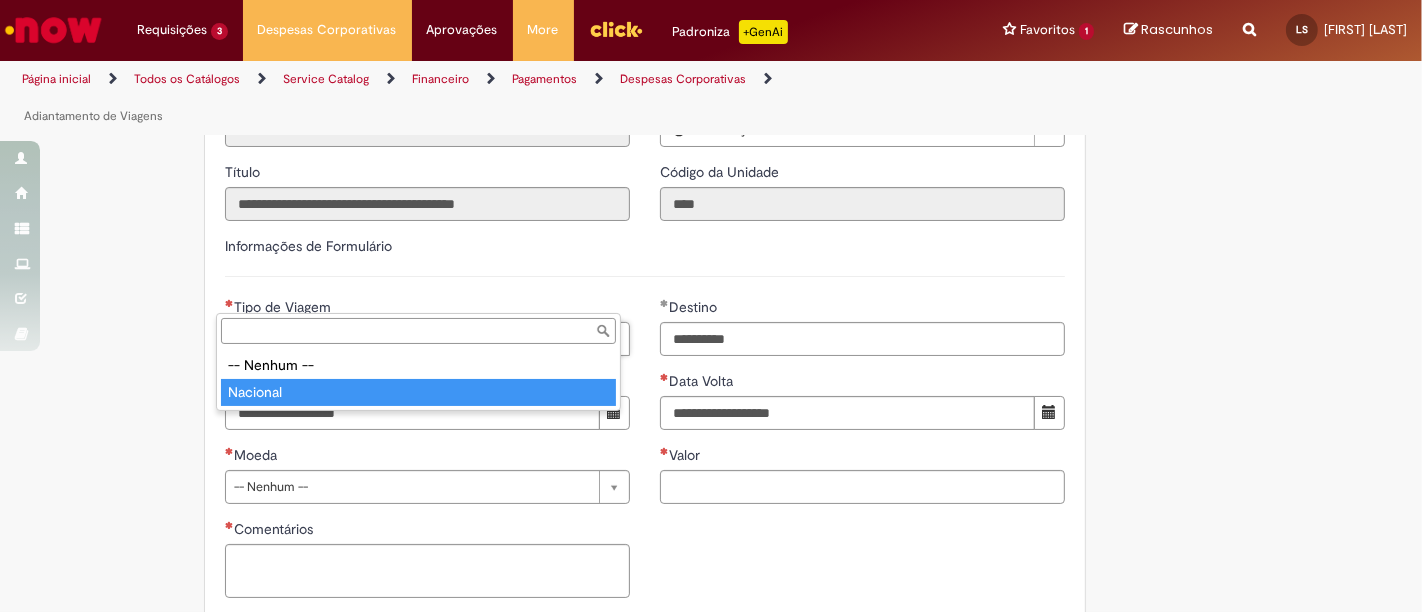 type on "********" 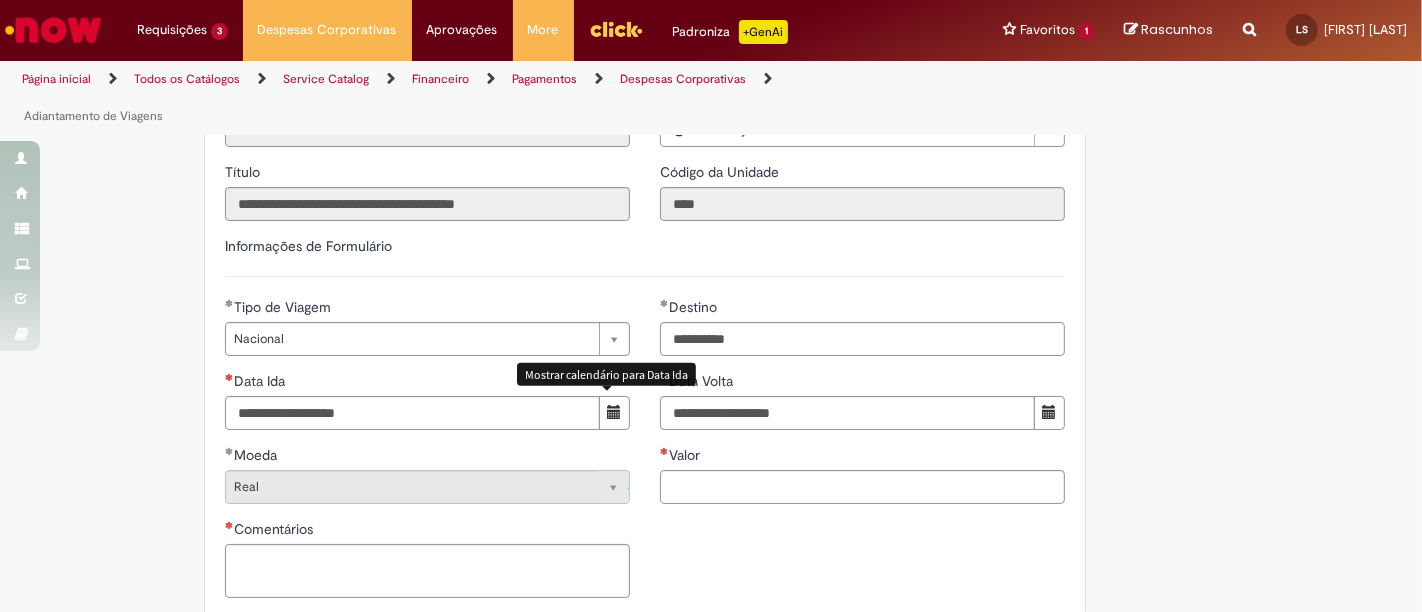 click at bounding box center [614, 412] 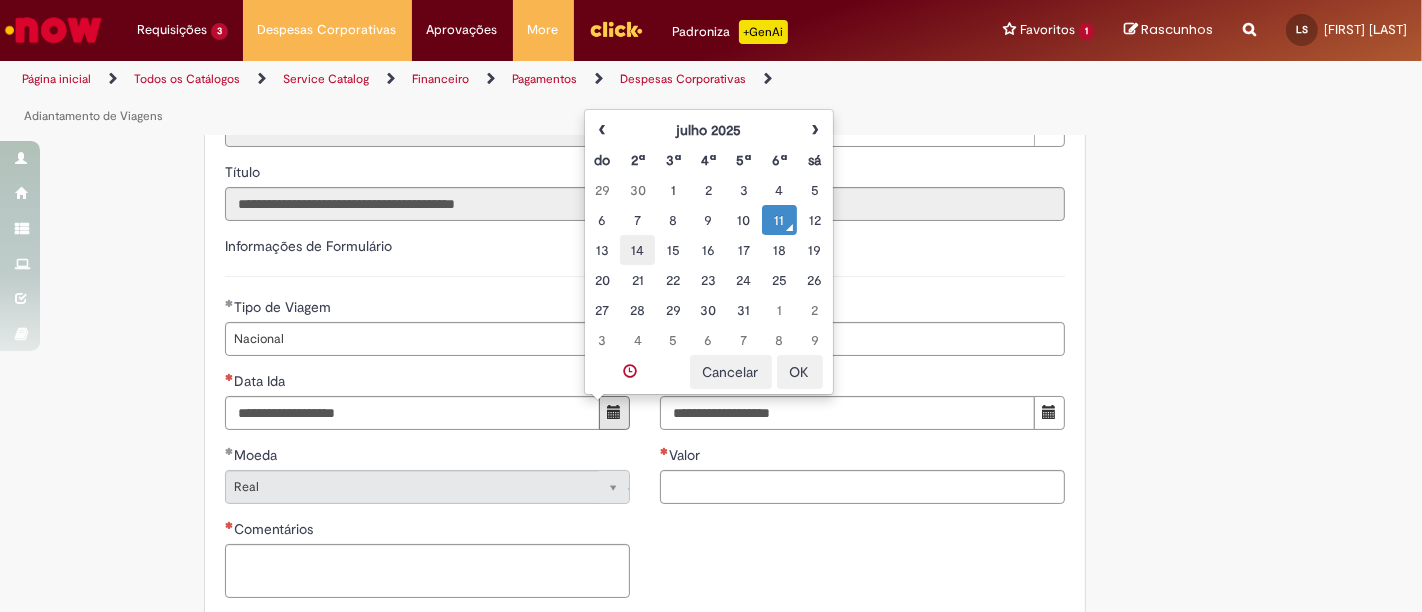click on "14" at bounding box center (637, 250) 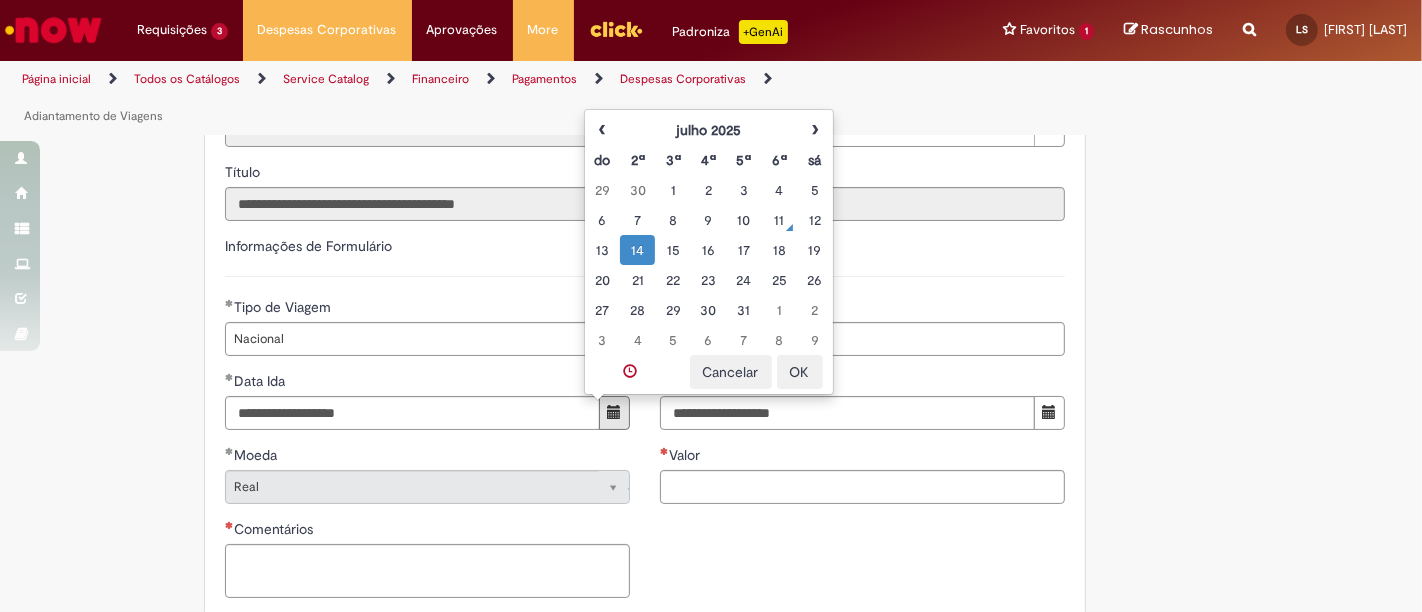 click on "Adicionar a Favoritos
Adiantamento de Viagens
Oferta destinada à solicitação de adiantamento de valores a serem gastos exclusivamente em viagens a serviço da Cia
O Adiantamento de Viagem é uma solicitação realizada diretamente no sistema Service NOW, cujo gasto deve ser exclusivo para despesas em viagem a serviço da Cia.
Atenção!
- Todo funcionário próprio da Cia independente da Banda que está alocada, pode solicitar o Adiantamento de Viagem;
- A solicitação deve ser feita via NOW com antecedência mínima de 7 dias útil para contar a data de partida, a não solicitação no prazo poderá implicar a não disponibilidade do valor solicitado a tempo para viagem;
- O prazo para prestação de contas é de até 60 dias a contar dos dados do Adiantamento;
- Material orientativo para a prestação de contas disponível no link:
Tipos de Adiantamentos:" at bounding box center [711, 3] 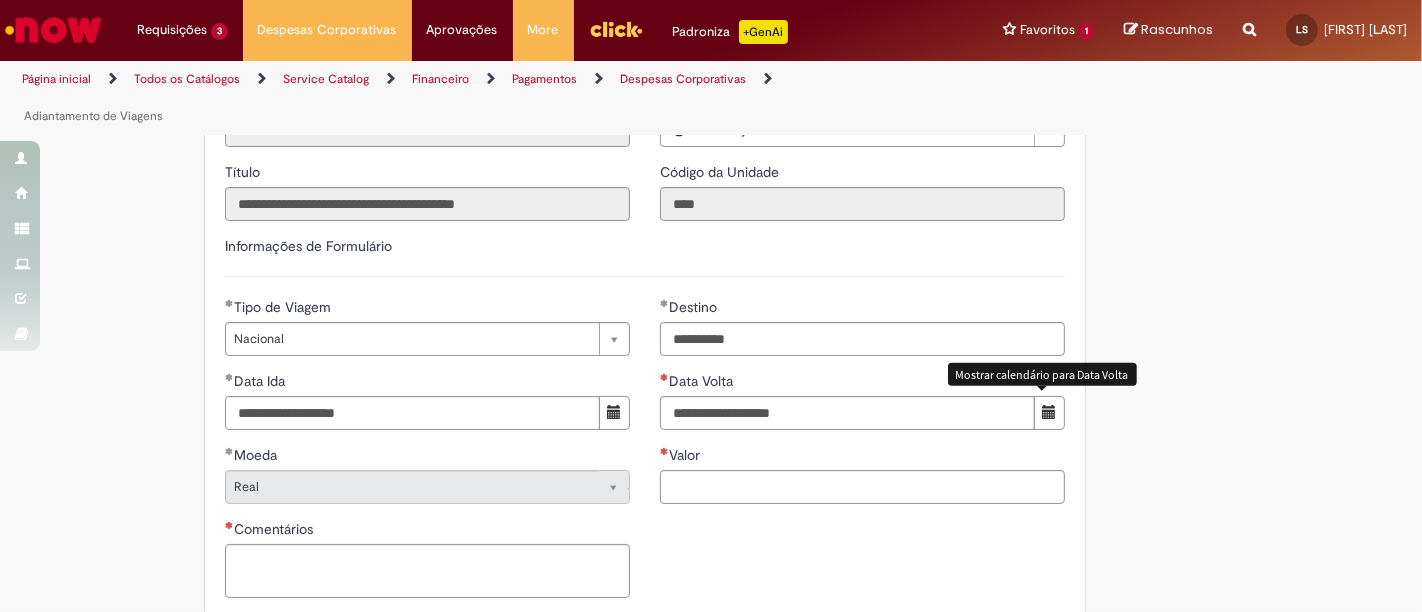 click at bounding box center [1049, 413] 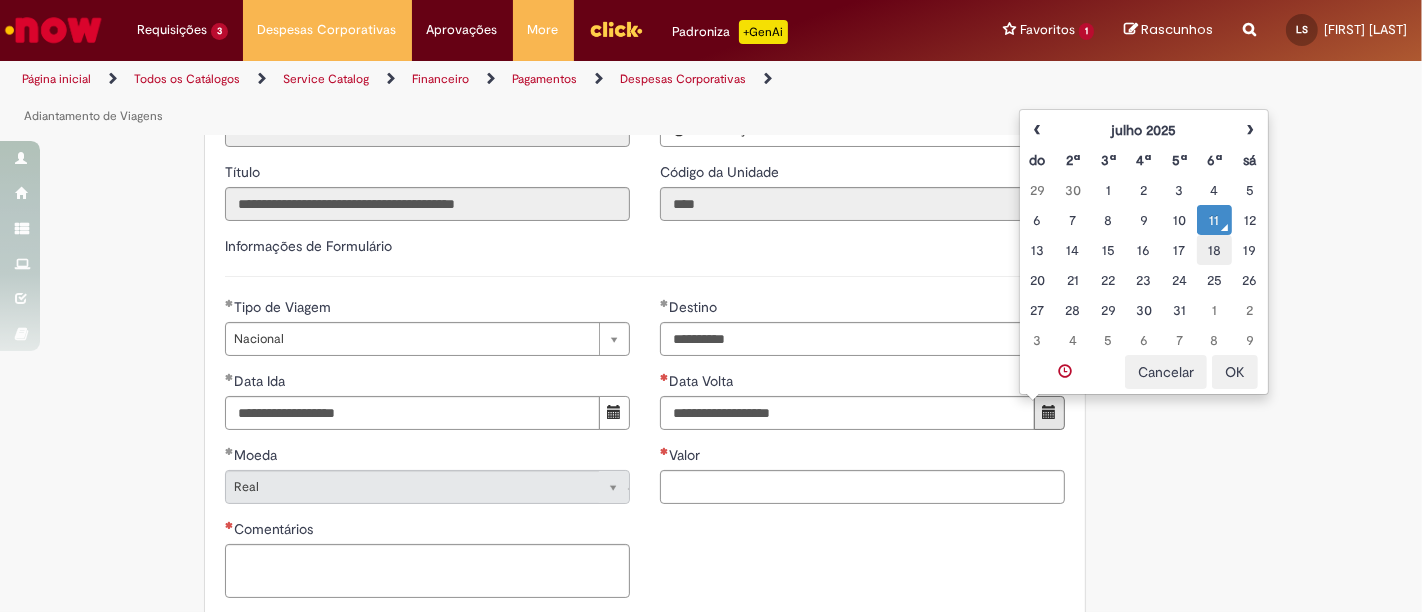 click on "18" at bounding box center (1214, 250) 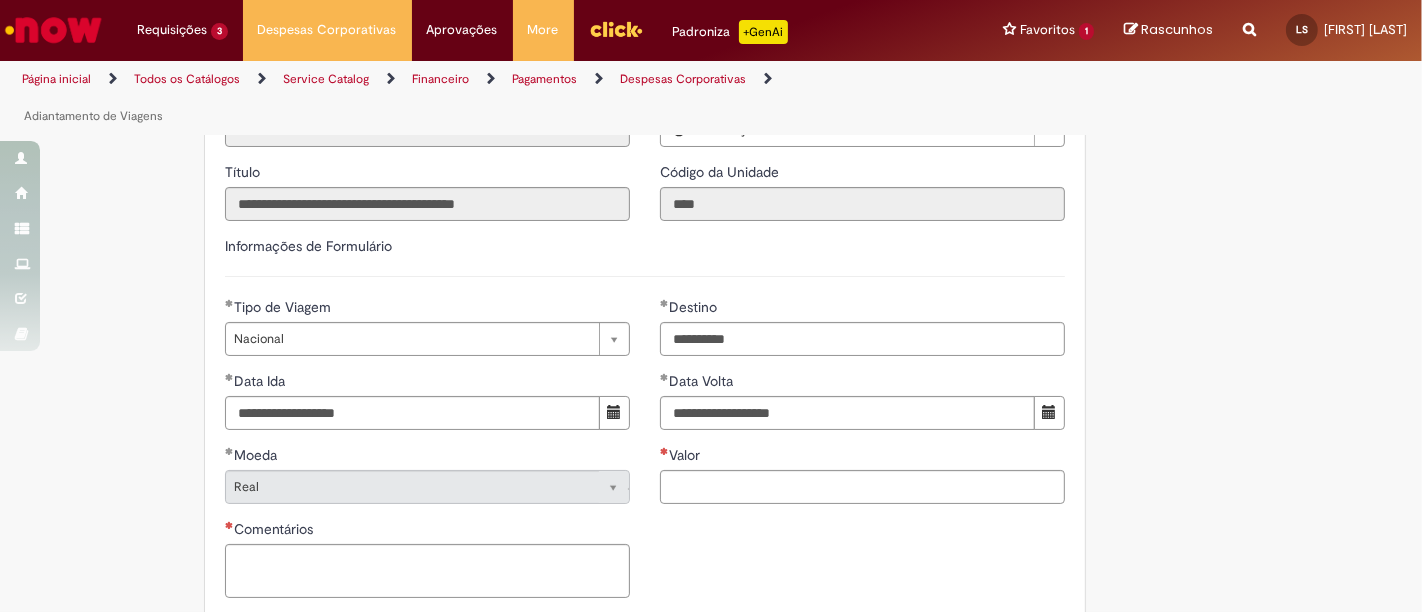 click on "**********" at bounding box center [645, 454] 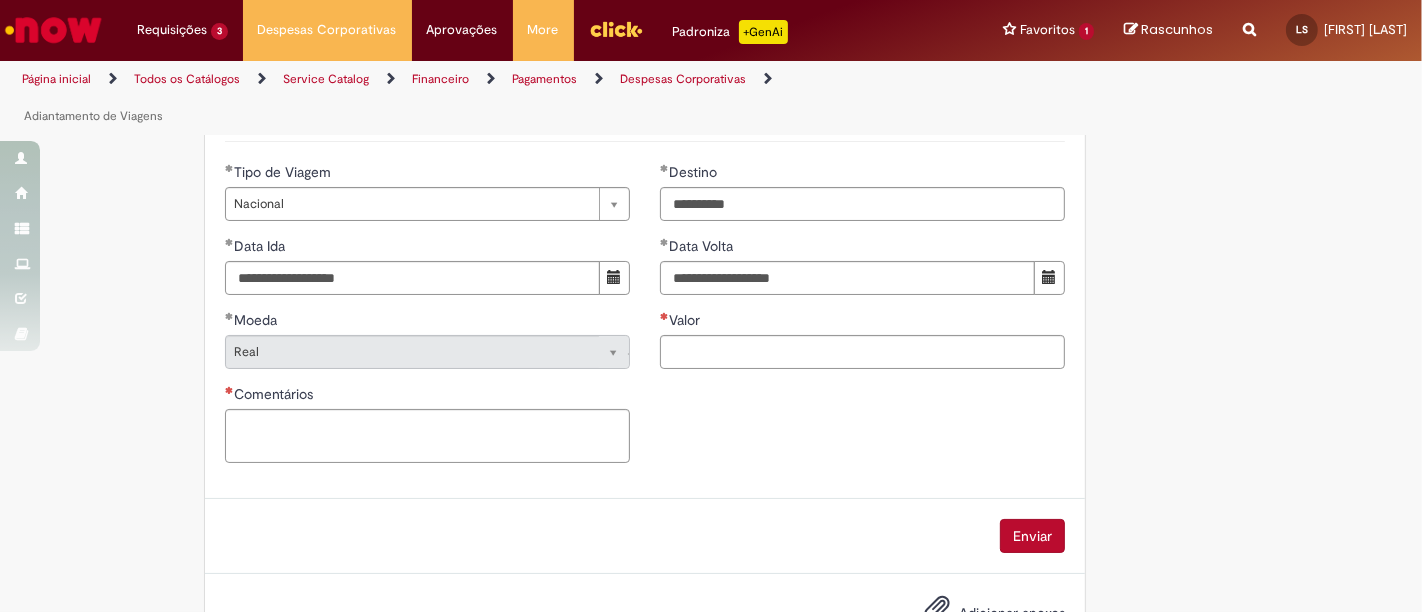 scroll, scrollTop: 1095, scrollLeft: 0, axis: vertical 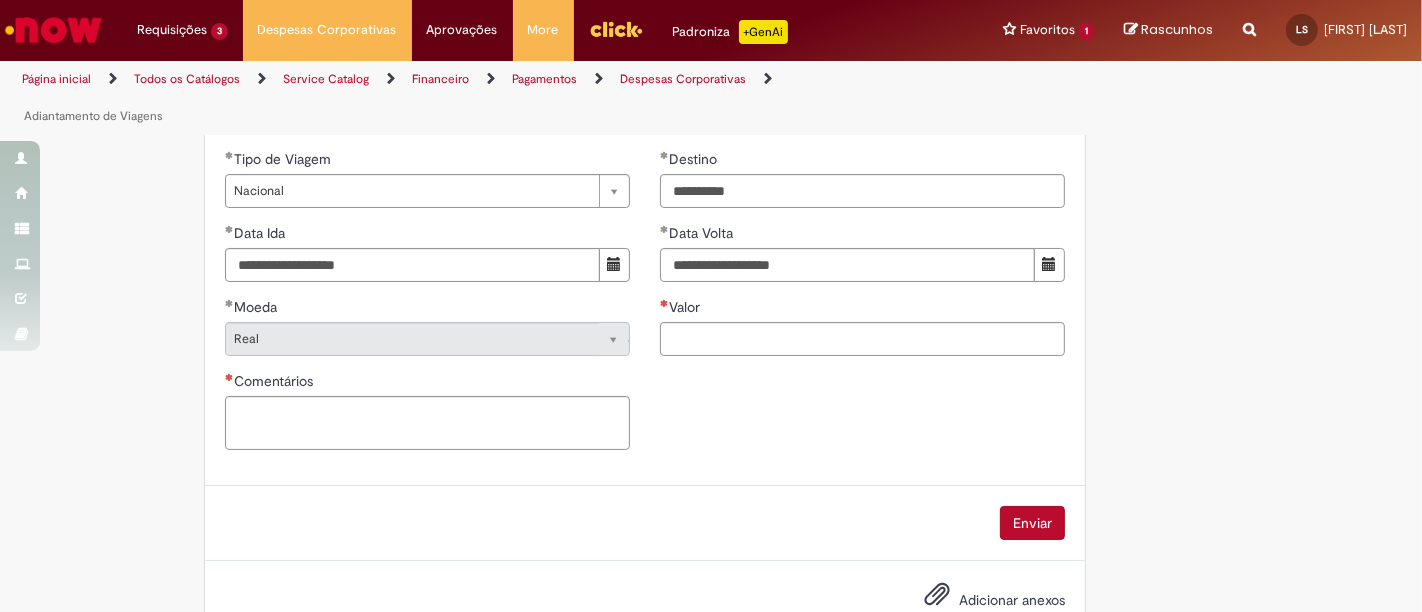 click on "Tire dúvidas com LupiAssist    +GenAI
Oi! Eu sou LupiAssist, uma Inteligência Artificial Generativa em constante aprendizado   Meu conteúdo é monitorado para trazer uma melhor experiência
Dúvidas comuns:
Só mais um instante, estou consultando nossas bases de conhecimento  e escrevendo a melhor resposta pra você!
Title
Lorem ipsum dolor sit amet    Fazer uma nova pergunta
Gerei esta resposta utilizando IA Generativa em conjunto com os nossos padrões. Em caso de divergência, os documentos oficiais prevalecerão.
Saiba mais em:
Ou ligue para:
E aí, te ajudei?
Sim, obrigado!" at bounding box center [711, -144] 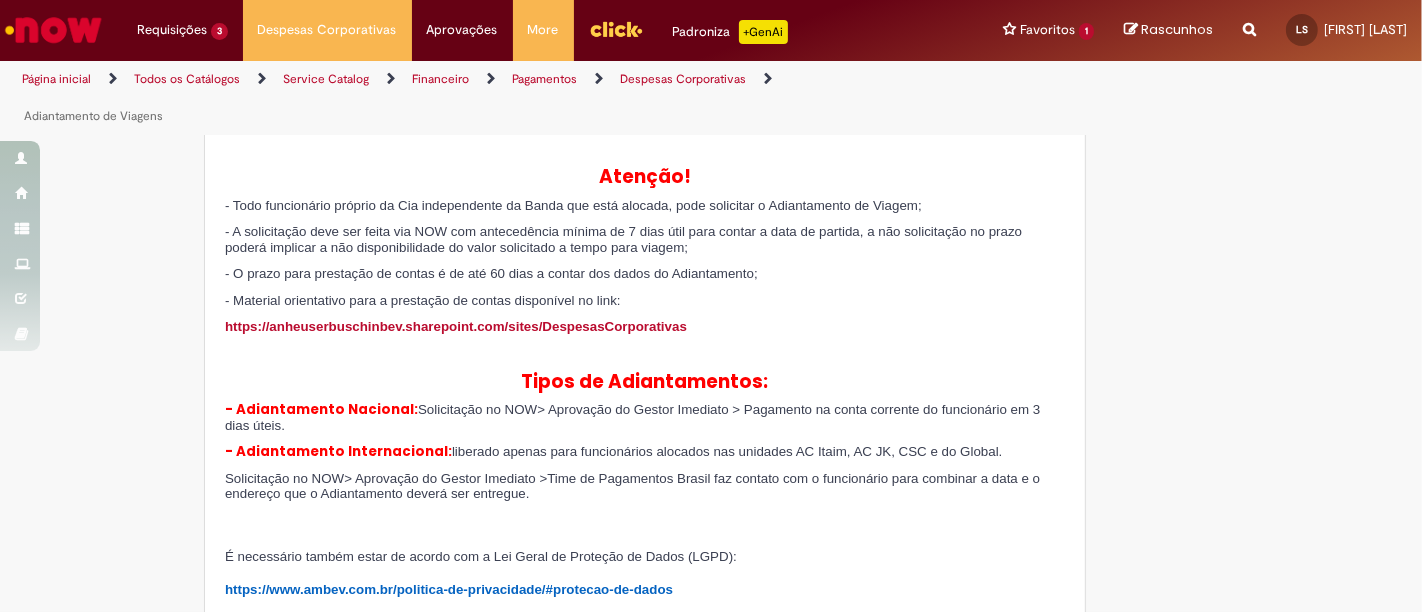 scroll, scrollTop: 222, scrollLeft: 0, axis: vertical 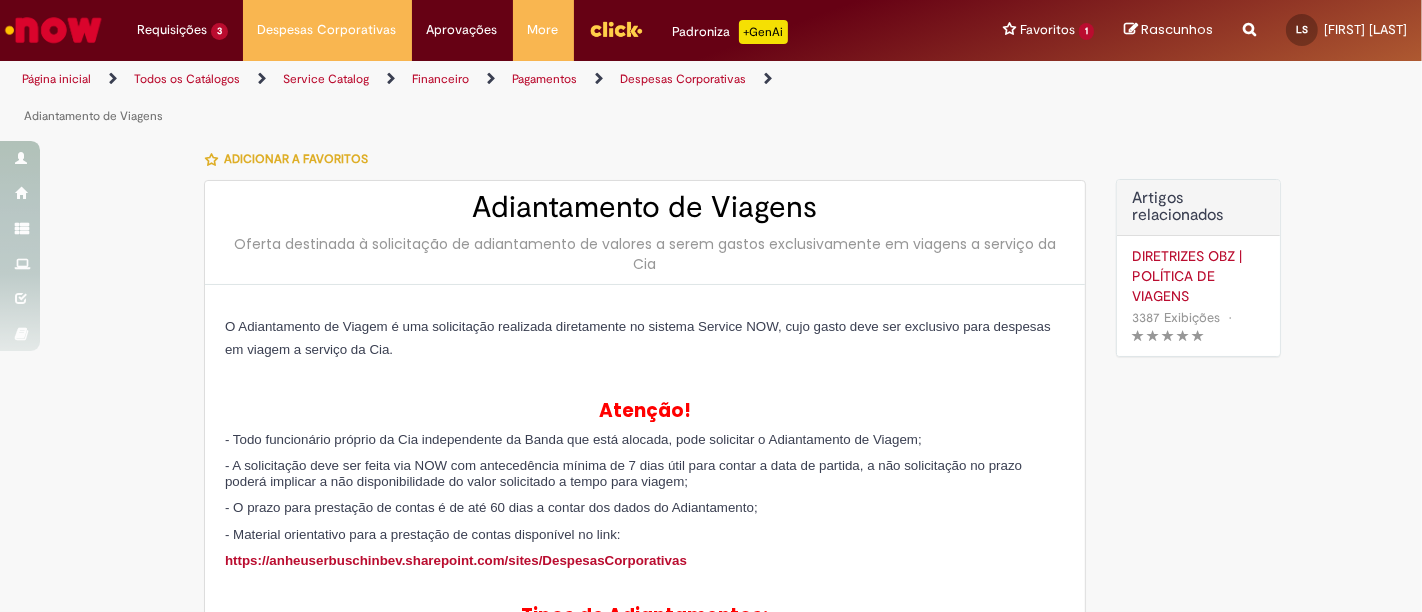 click on "DIRETRIZES OBZ | POLÍTICA DE VIAGENS" at bounding box center (1198, 276) 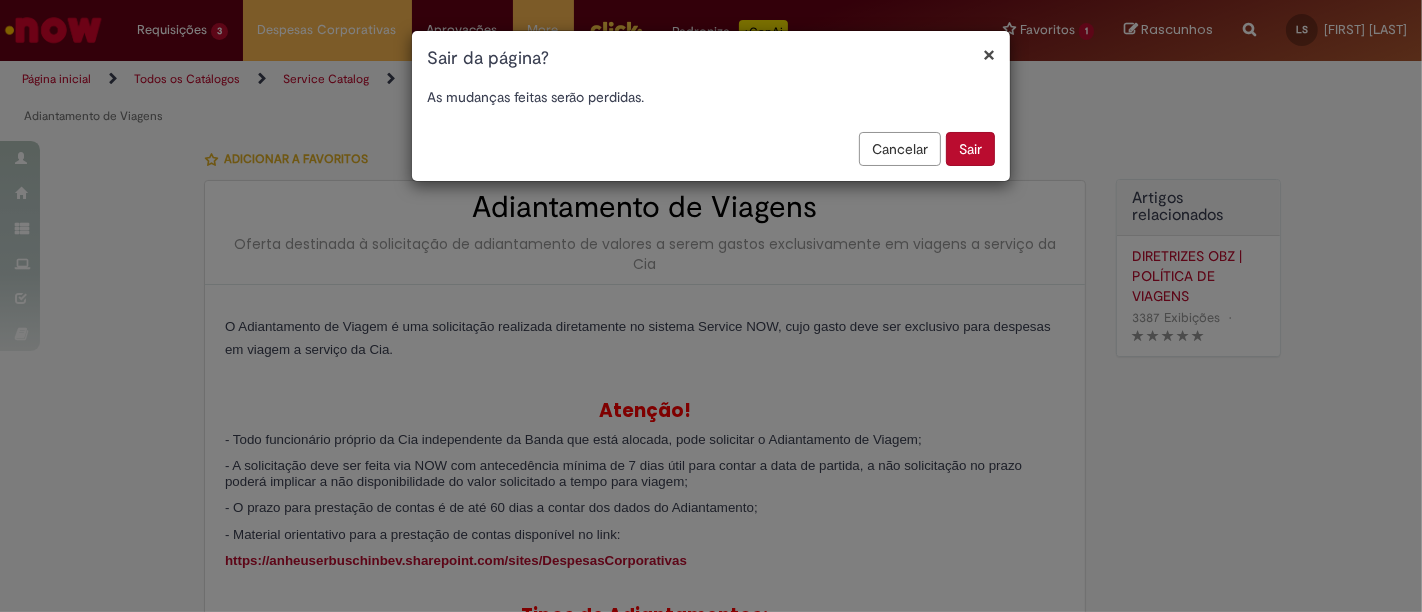 click on "Cancelar" at bounding box center [900, 149] 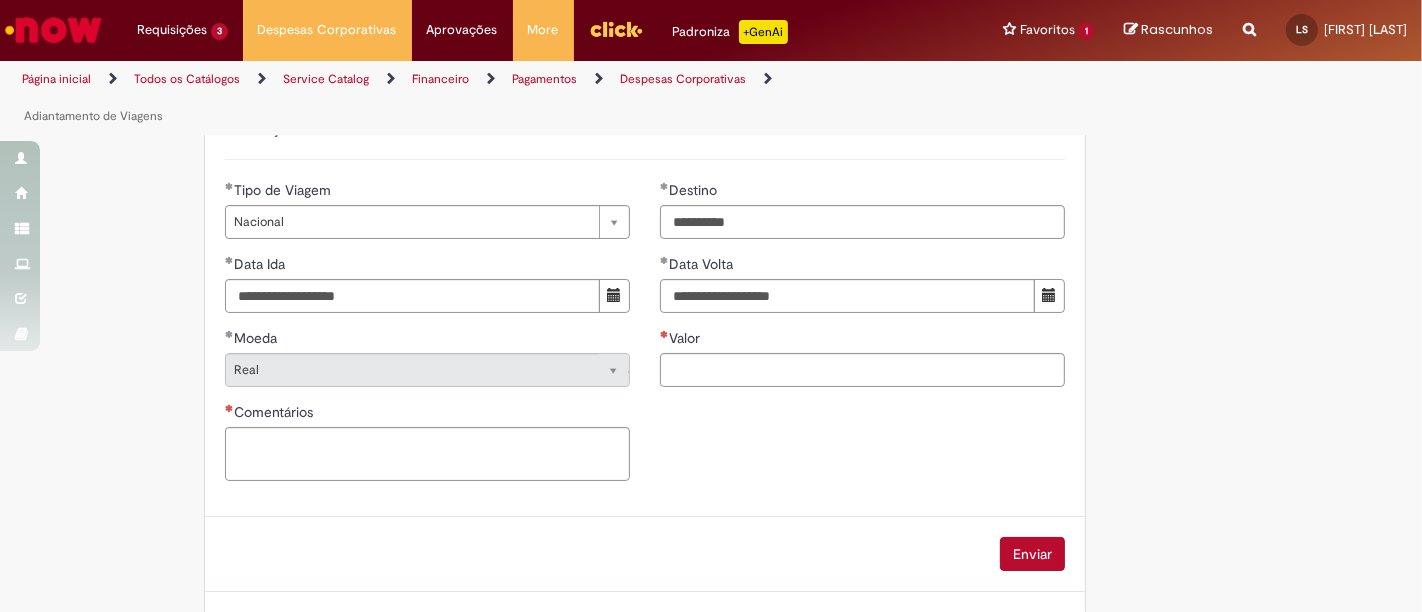 scroll, scrollTop: 1068, scrollLeft: 0, axis: vertical 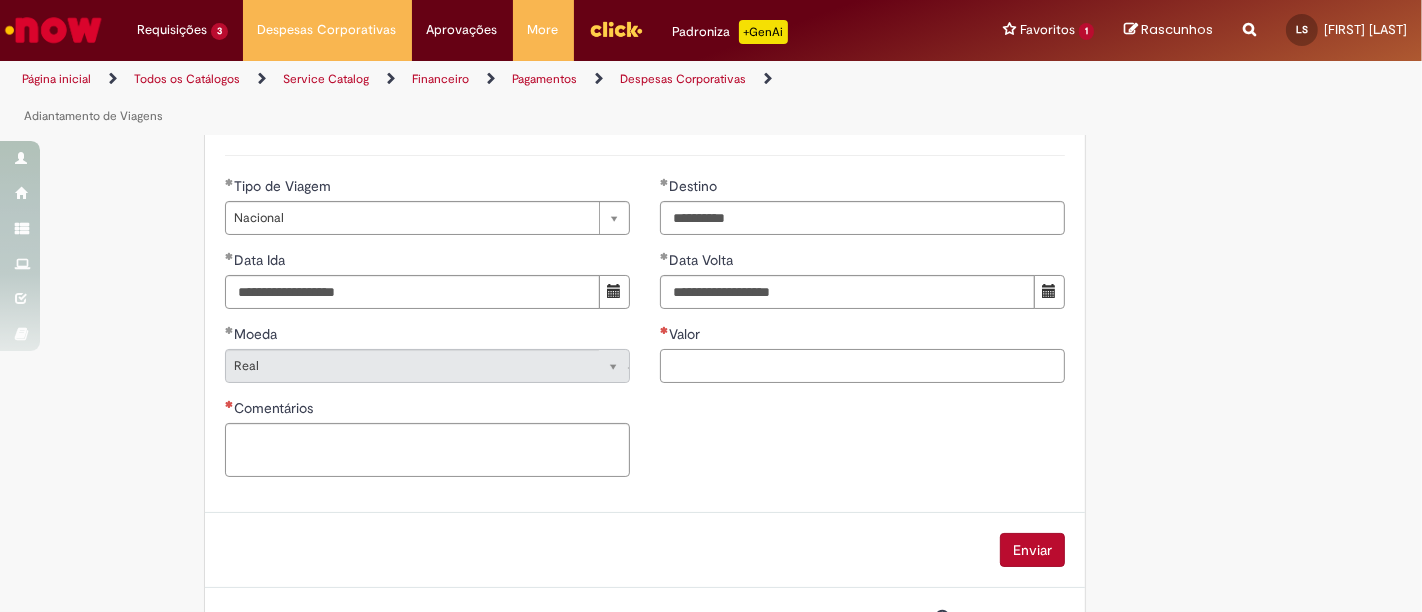 click on "Valor" at bounding box center [862, 366] 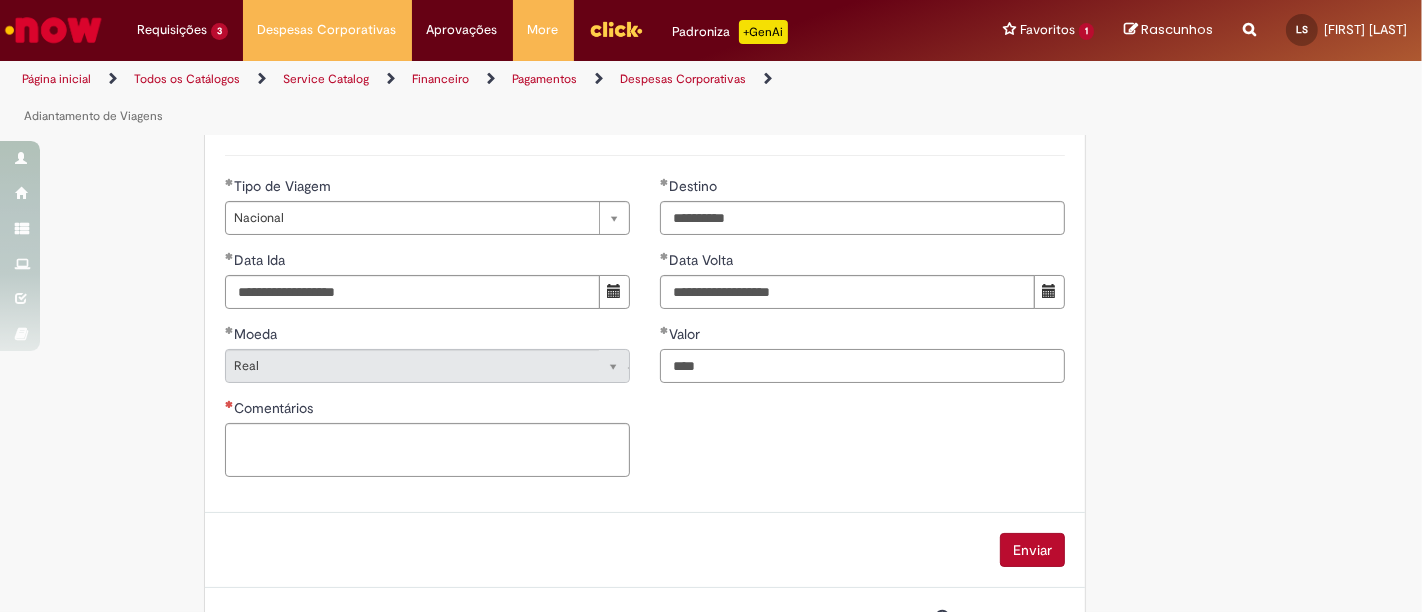 type on "****" 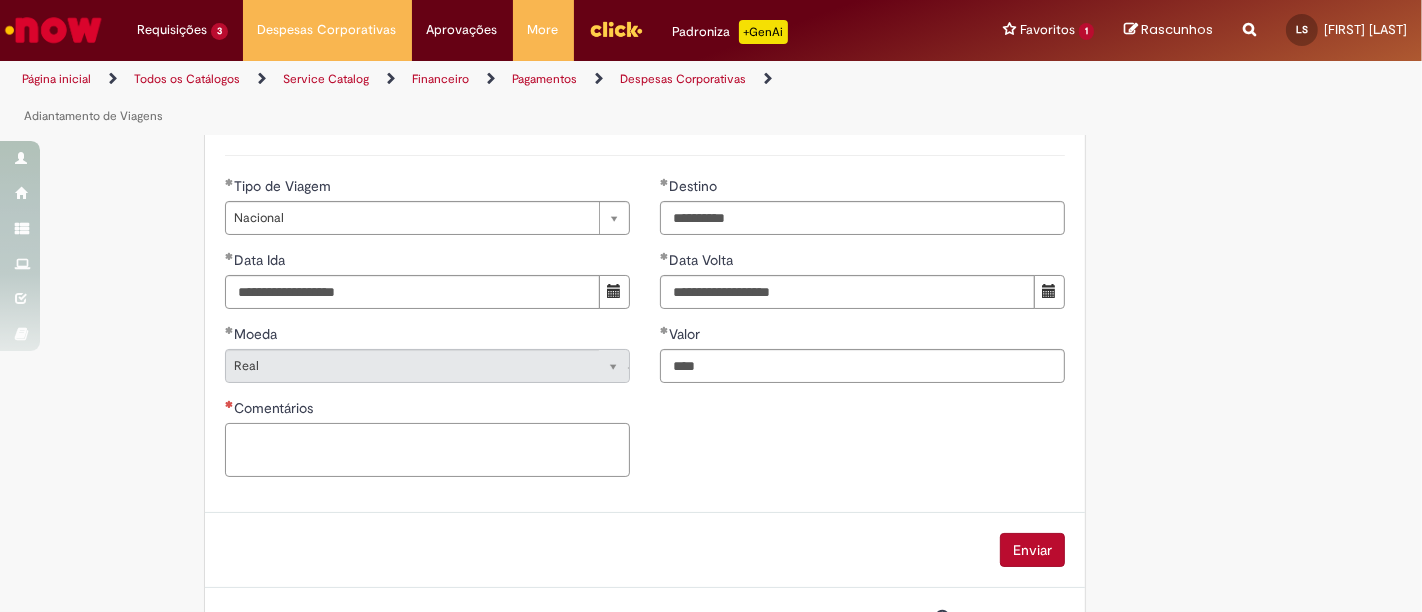 click on "Comentários" at bounding box center [427, 449] 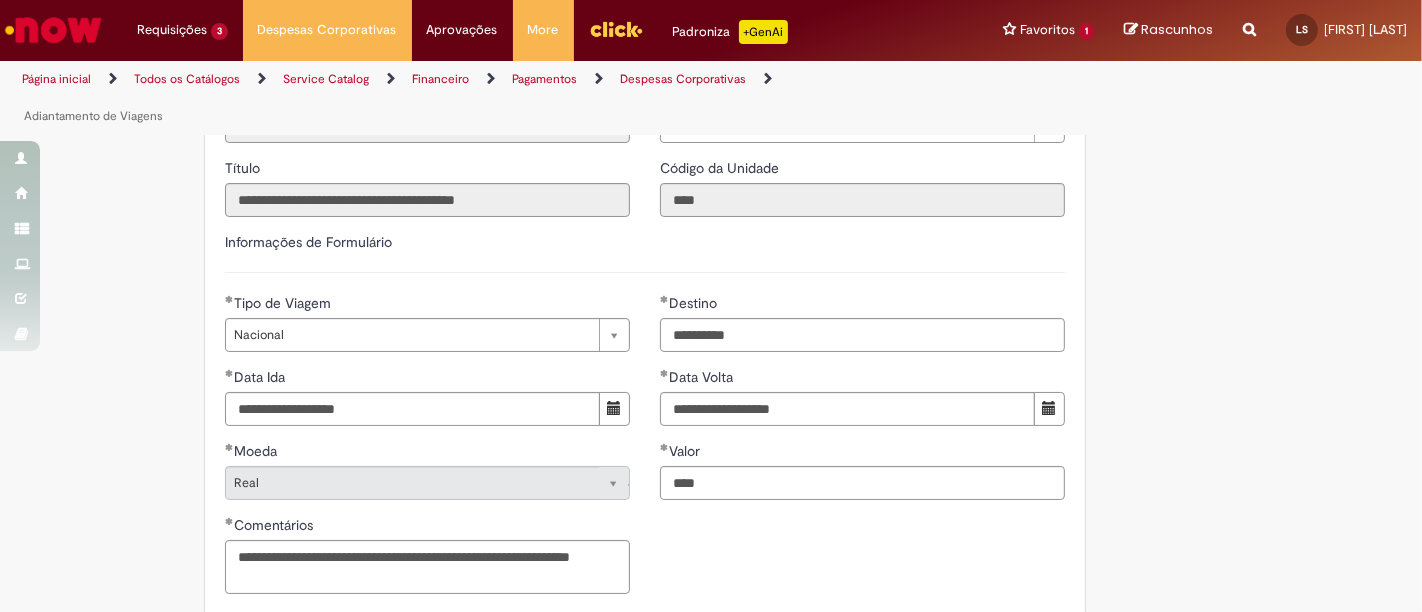 scroll, scrollTop: 1111, scrollLeft: 0, axis: vertical 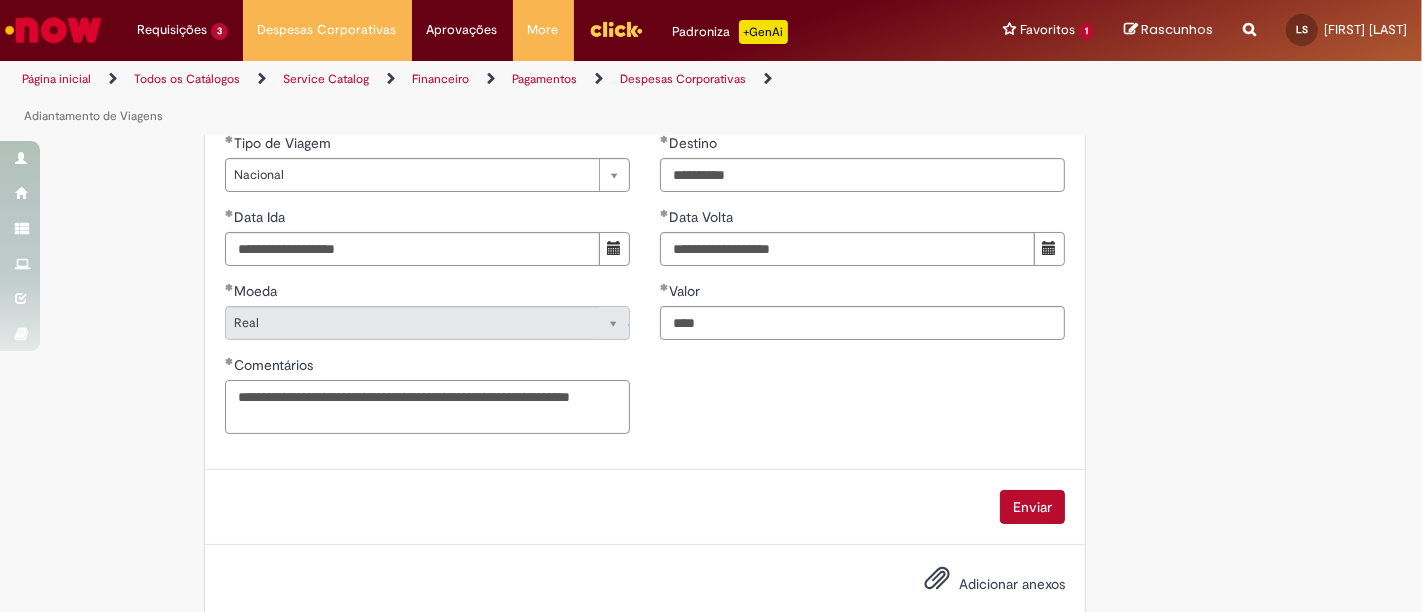 click on "**********" at bounding box center [427, 406] 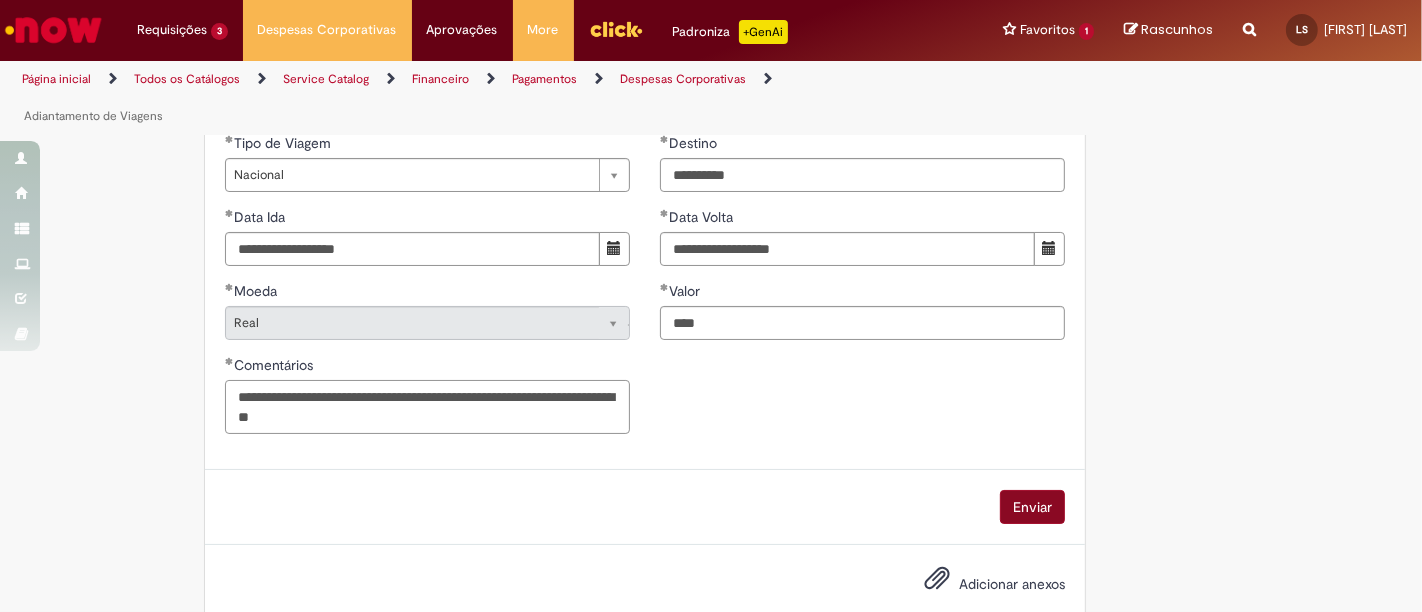 type on "**********" 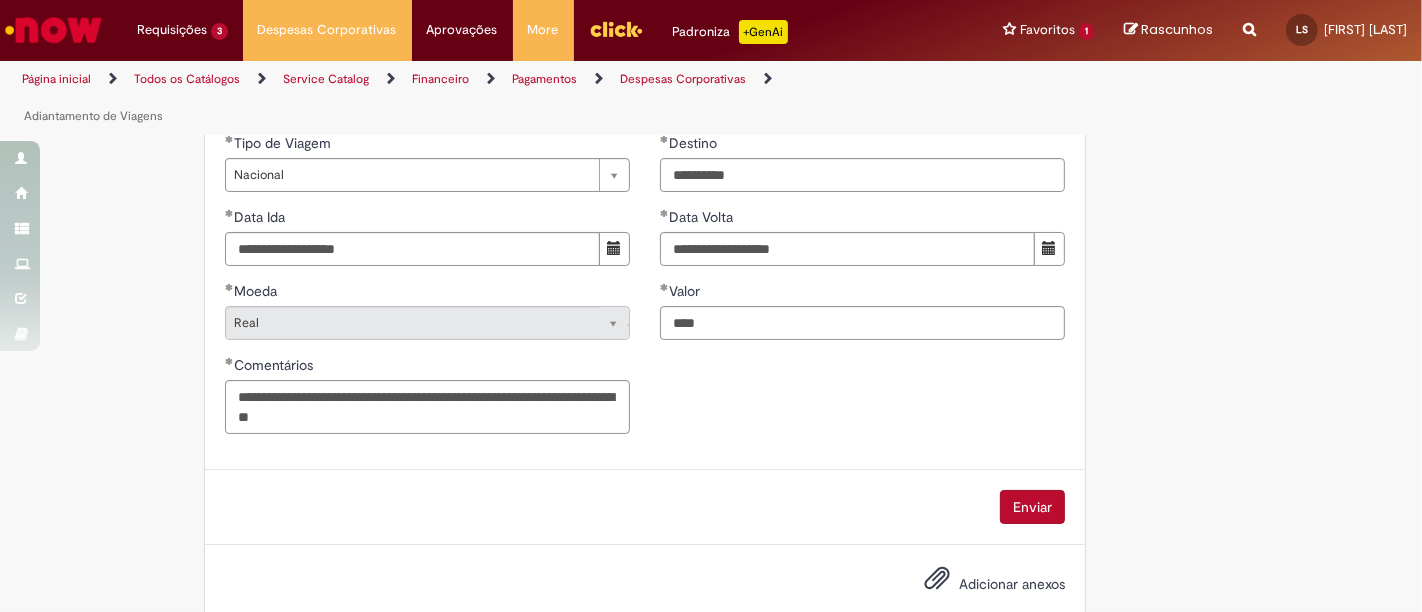 click on "Enviar" at bounding box center (1032, 507) 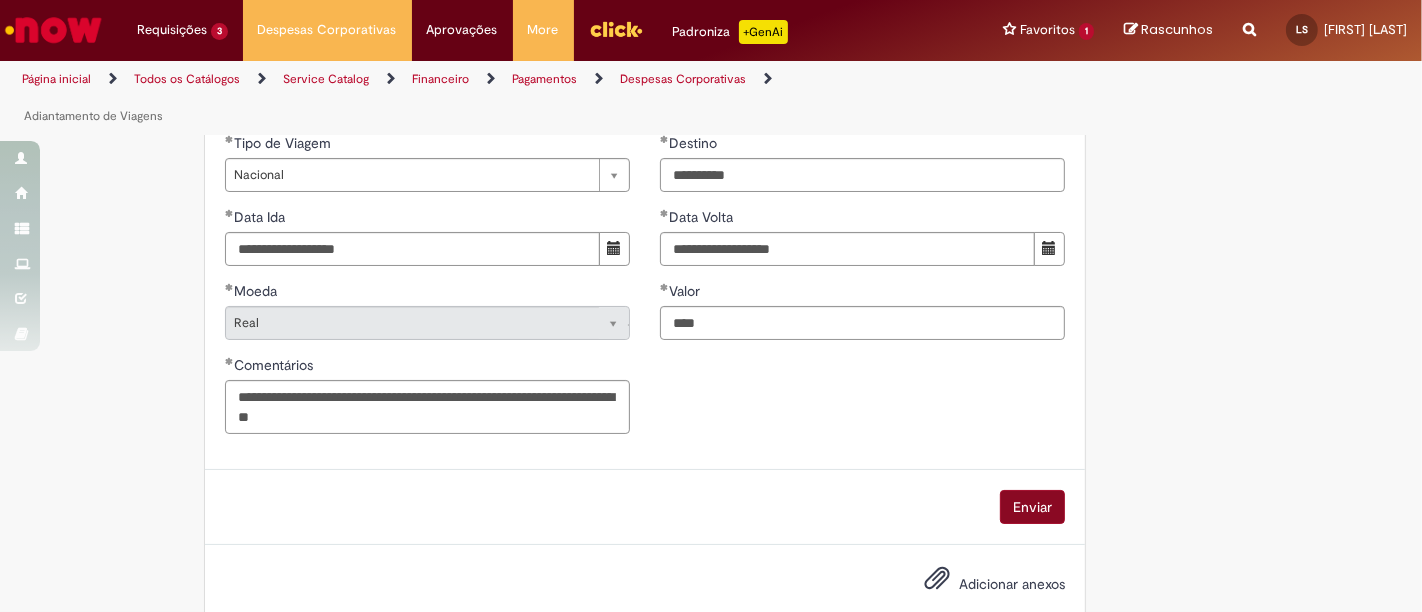 scroll, scrollTop: 1065, scrollLeft: 0, axis: vertical 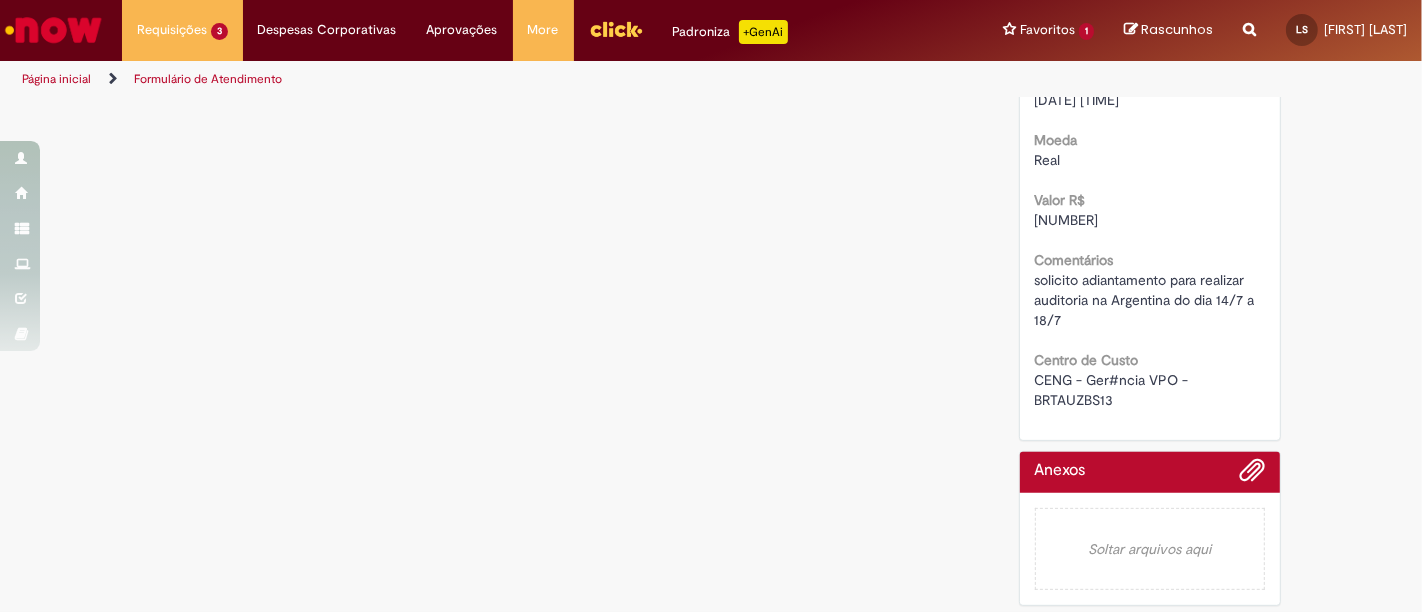 click on "Verificar Código de Barras
DCREQ0160374
Enviar
LS
Luara Moreno Dos Santos
Agora mesmo Agora mesmo
Ola! Recebemos seu chamado DCREQ0160374 e em breve estaremos atuando.
Iniciar
Detalhes do tíquete       Sua solicitação foi enviada
Número
DCREQ0160374
Status
Open
Criado em
Agora mesmo Agora mesmo
Opções
Número do funcionário" at bounding box center [711, 99] 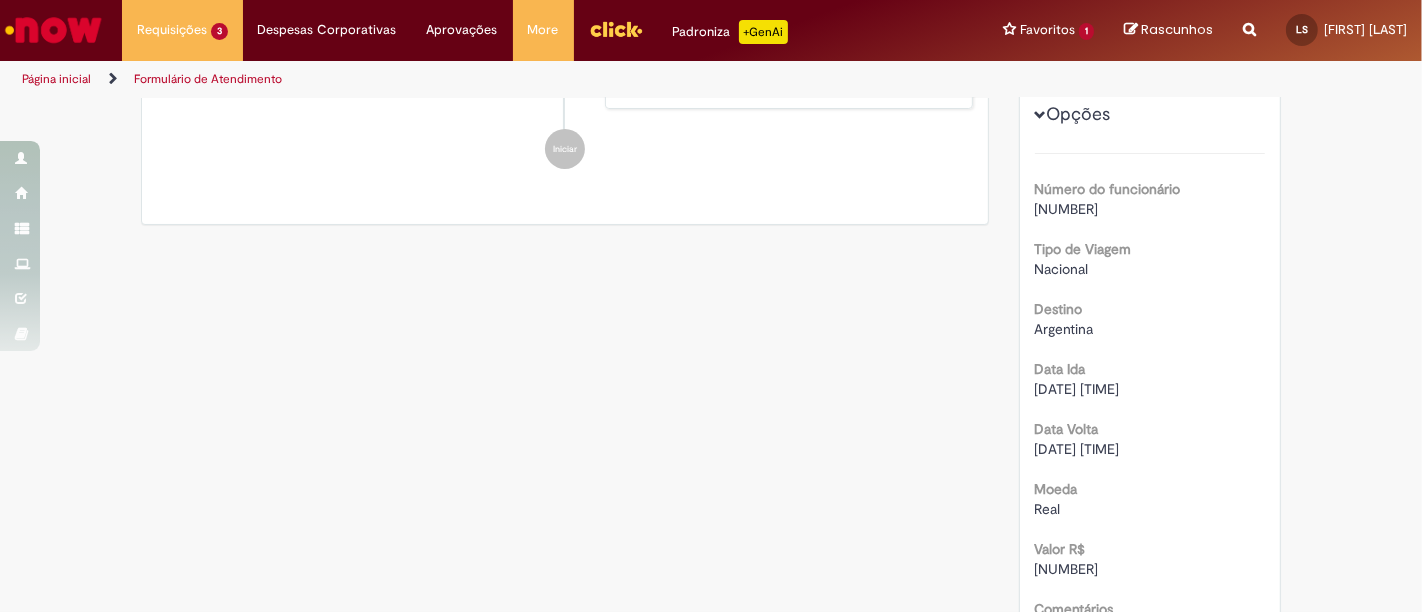 scroll, scrollTop: 0, scrollLeft: 0, axis: both 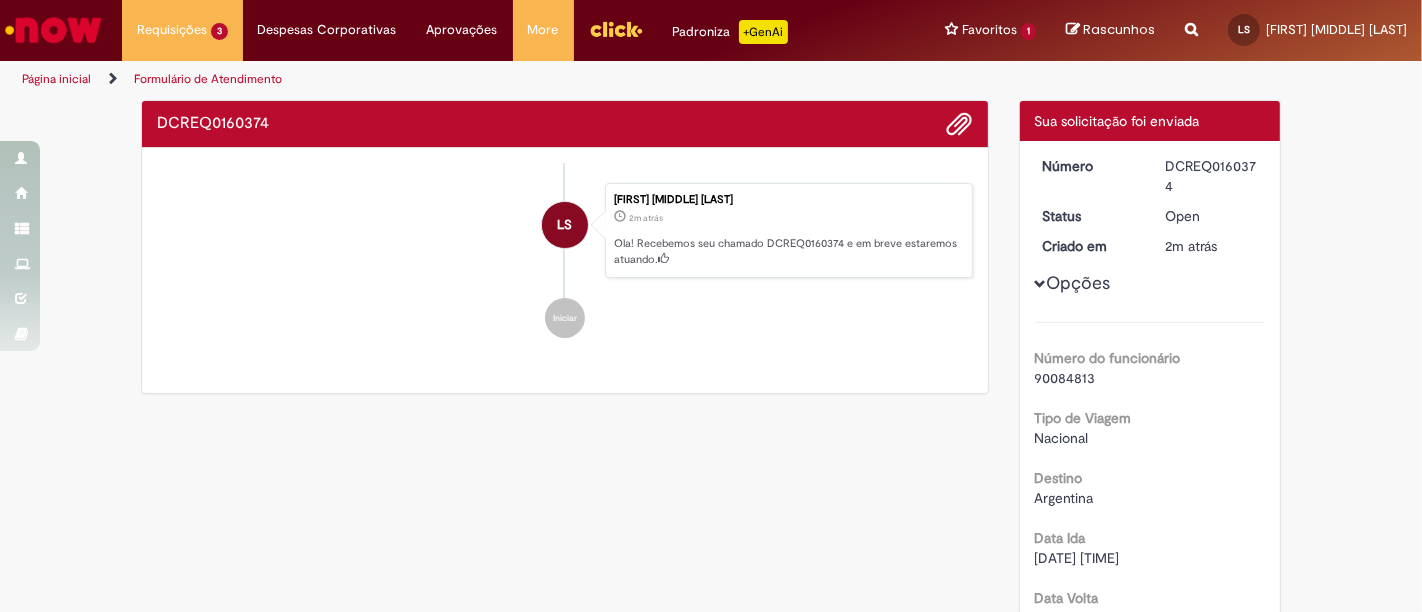 click on "Verificar Código de Barras
DCREQ0160374
Enviar
LS
Luara Moreno Dos Santos
2m atrás 2 minutos atrás
Ola! Recebemos seu chamado DCREQ0160374 e em breve estaremos atuando.
Iniciar
Detalhes do tíquete       Sua solicitação foi enviada
Número
DCREQ0160374
Status
Open
Criado em
2m atrás 2 minutos atrás
Opções" at bounding box center [711, 617] 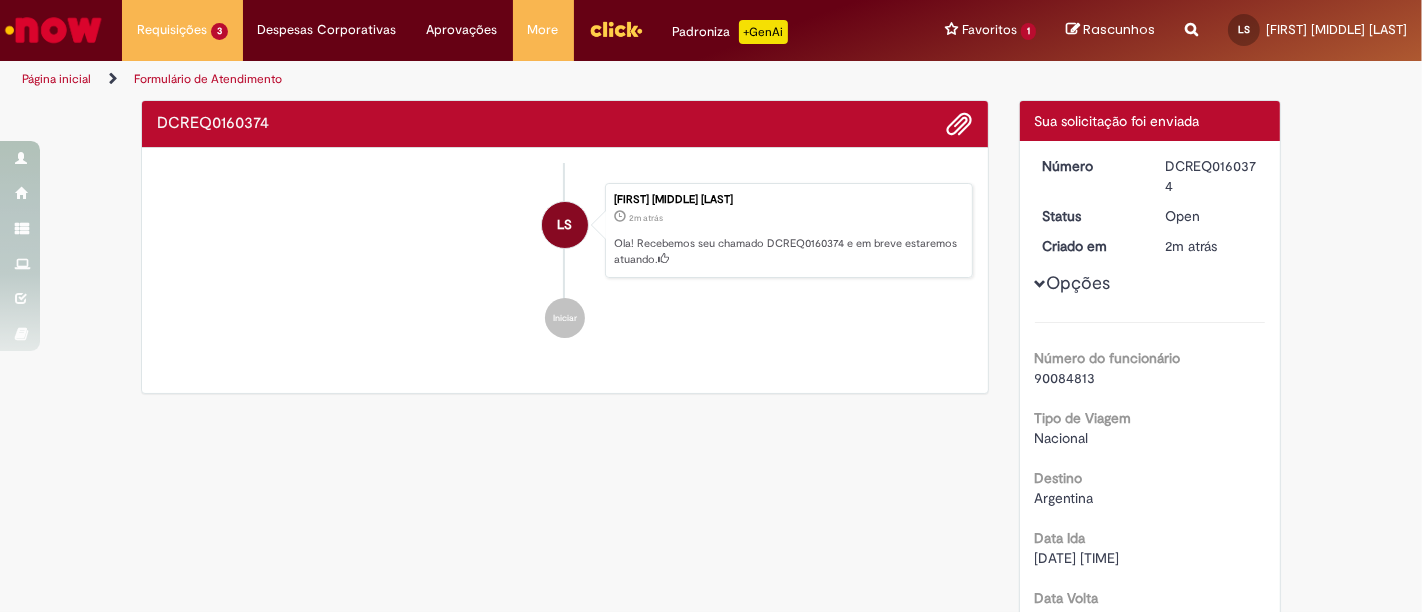 click on "Verificar Código de Barras
DCREQ0160374
Enviar
LS
Luara Moreno Dos Santos
2m atrás 2 minutos atrás
Ola! Recebemos seu chamado DCREQ0160374 e em breve estaremos atuando.
Iniciar
Detalhes do tíquete       Sua solicitação foi enviada
Número
DCREQ0160374
Status
Open
Criado em
2m atrás 2 minutos atrás
Opções" at bounding box center [711, 617] 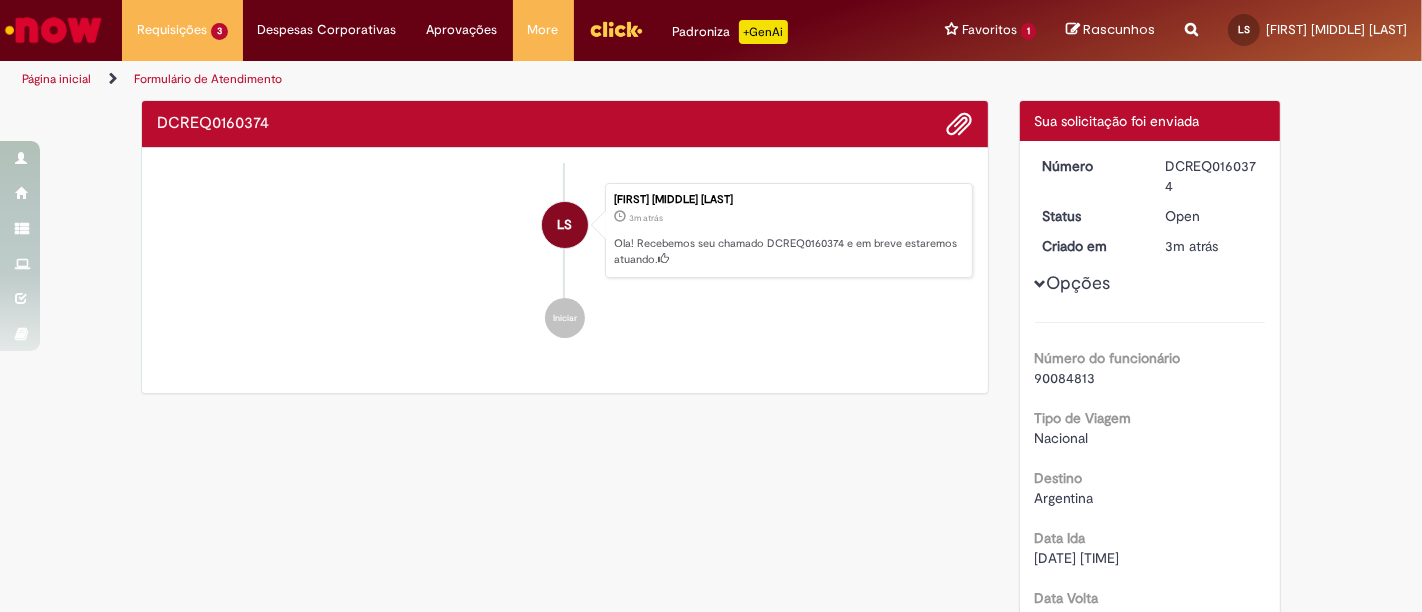 click on "Verificar Código de Barras
DCREQ0160374
Enviar
LS
Luara Moreno Dos Santos
3m atrás 3 minutos atrás
Ola! Recebemos seu chamado DCREQ0160374 e em breve estaremos atuando.
Iniciar
Detalhes do tíquete       Sua solicitação foi enviada
Número
DCREQ0160374
Status
Open
Criado em
3m atrás 3 minutos atrás
Opções" at bounding box center (711, 617) 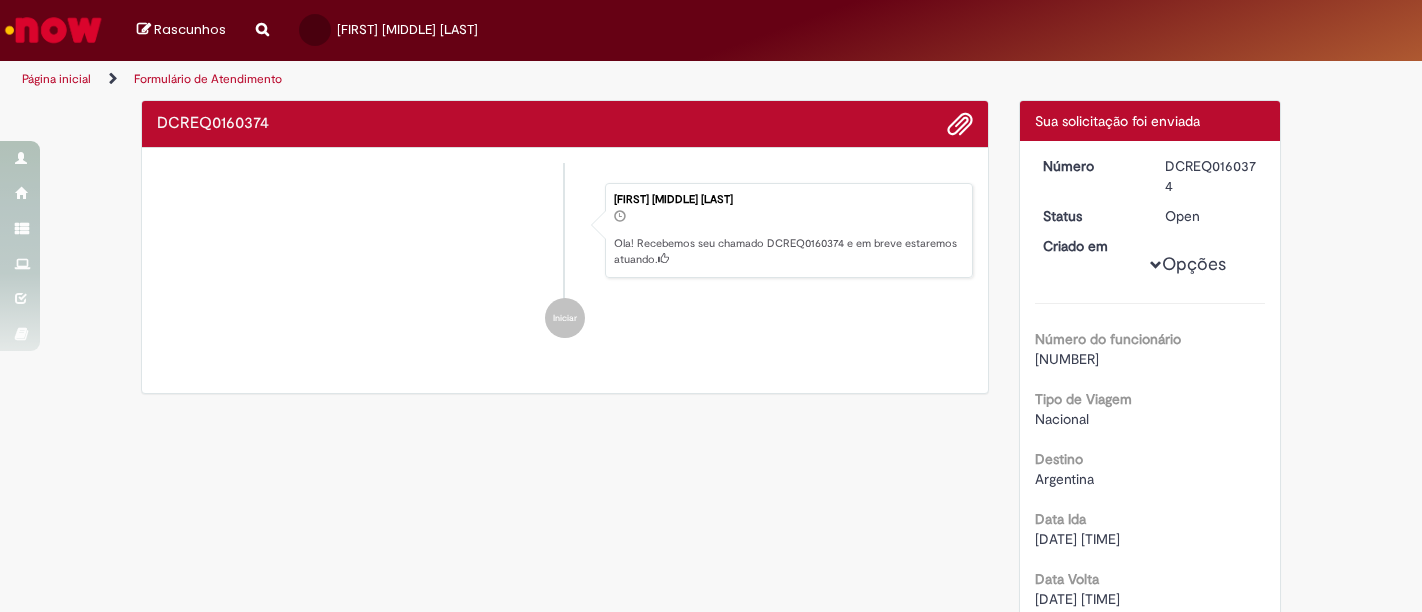 scroll, scrollTop: 0, scrollLeft: 0, axis: both 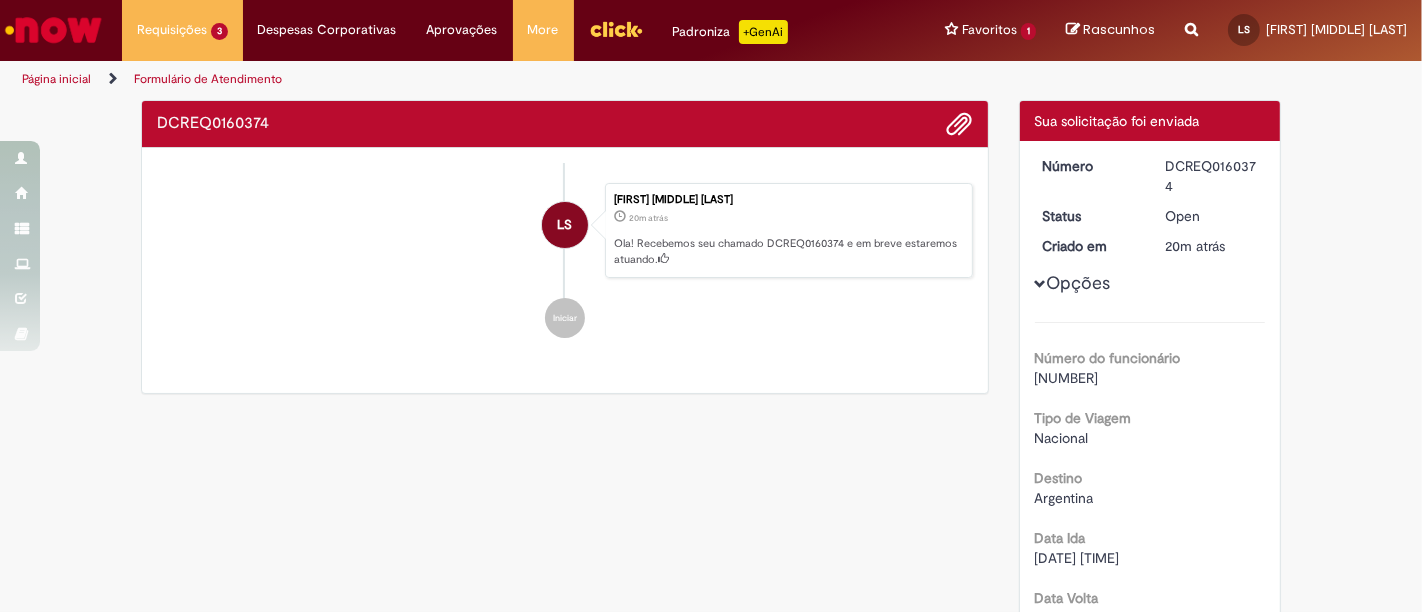 click on "Verificar Código de Barras
DCREQ0160374
Enviar
LS
Luara Moreno Dos Santos
20m atrás 20 minutos atrás
Ola! Recebemos seu chamado DCREQ0160374 e em breve estaremos atuando.
Iniciar
Detalhes do tíquete       Sua solicitação foi enviada
Número
DCREQ0160374
Status
Open
Criado em
20m atrás 20 minutos atrás
Opções" at bounding box center (711, 617) 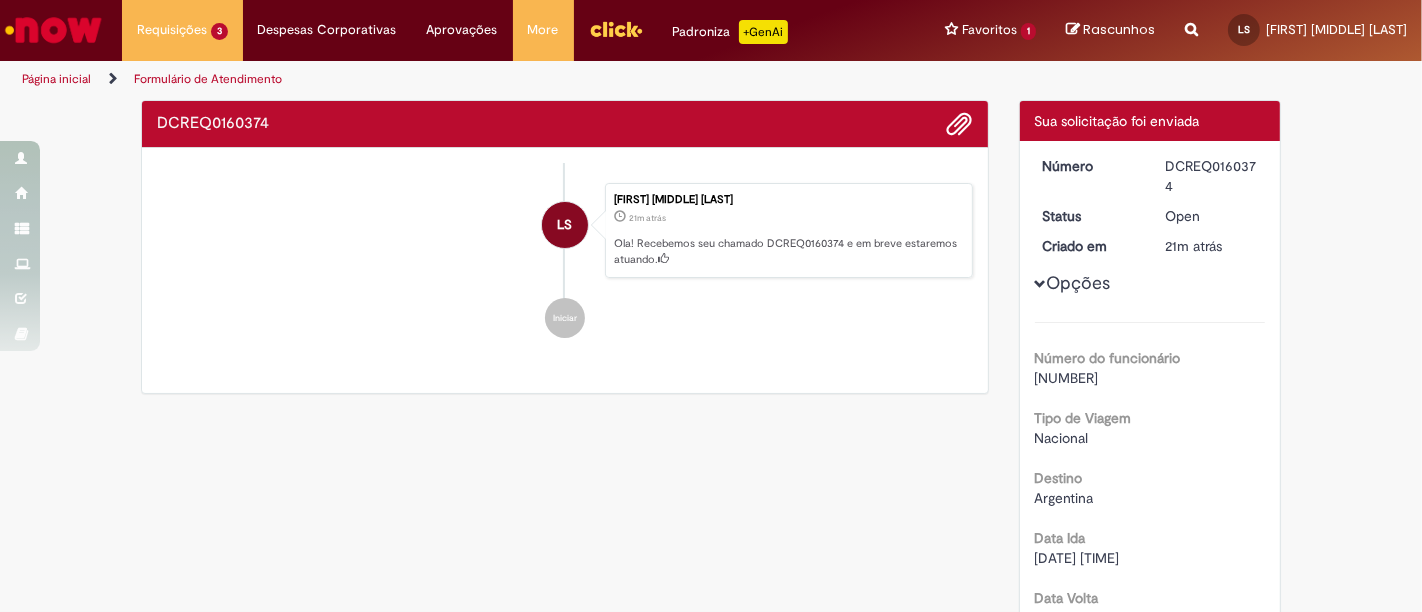 click on "Verificar Código de Barras
DCREQ0160374
Enviar
LS
Luara Moreno Dos Santos
21m atrás 21 minutos atrás
Ola! Recebemos seu chamado DCREQ0160374 e em breve estaremos atuando.
Iniciar
Detalhes do tíquete       Sua solicitação foi enviada
Número
DCREQ0160374
Status
Open
Criado em
21m atrás 21 minutos atrás
Opções" at bounding box center [711, 617] 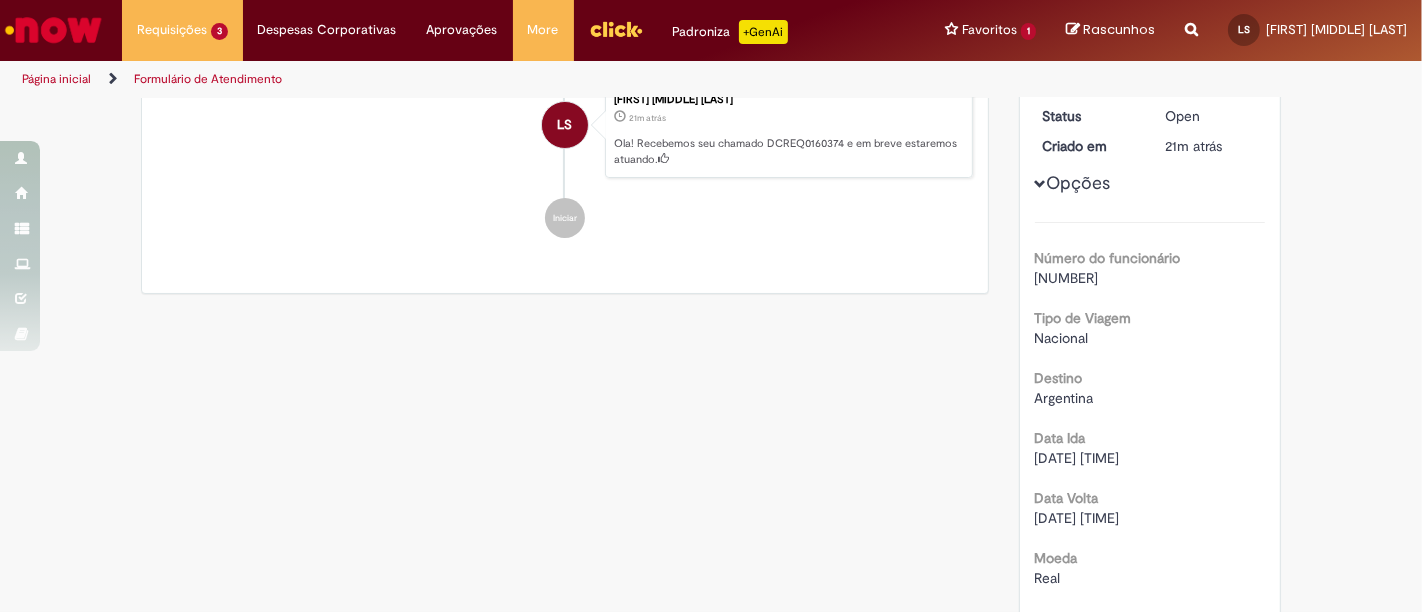 scroll, scrollTop: 122, scrollLeft: 0, axis: vertical 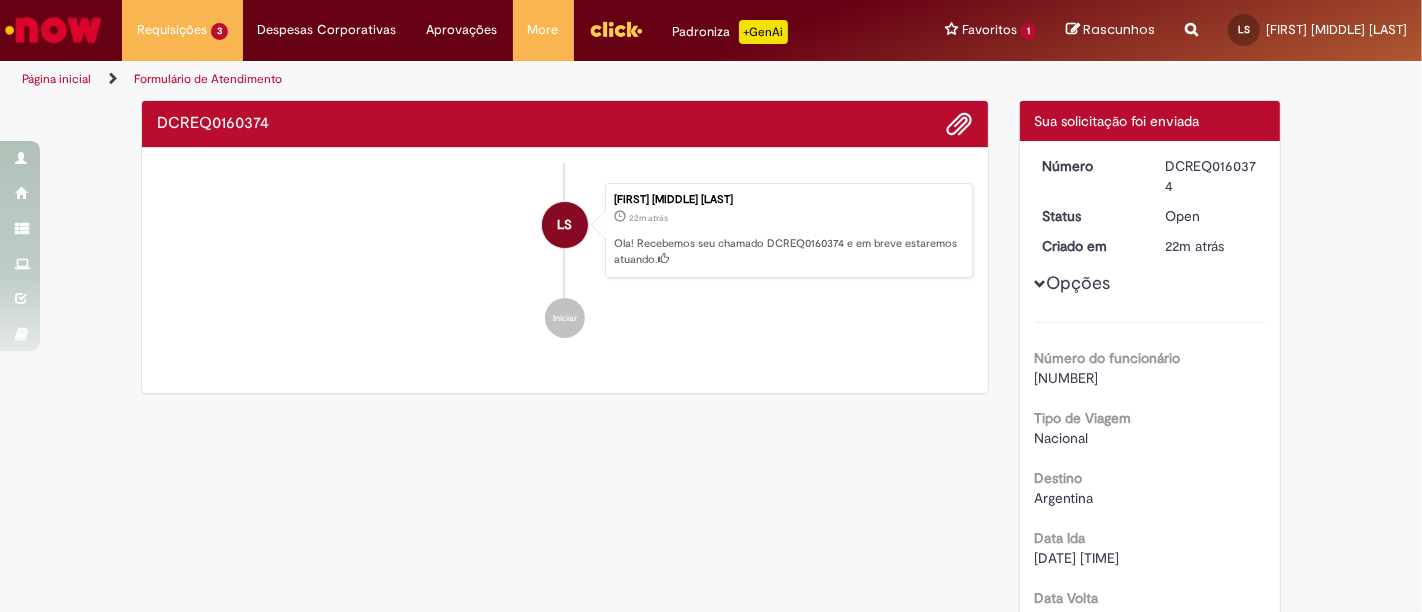click on "Enviar
LS
Luara Moreno Dos Santos
22m atrás 22 minutos atrás
Ola! Recebemos seu chamado DCREQ0160374 e em breve estaremos atuando.
Iniciar" at bounding box center [565, 271] 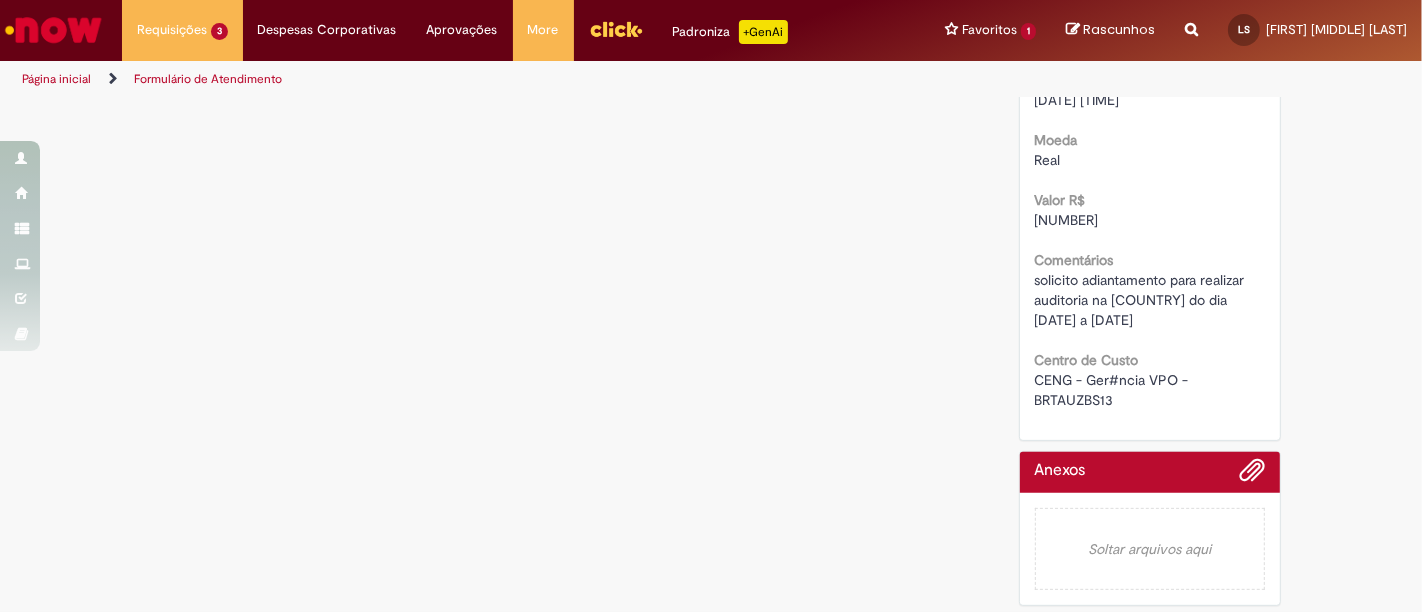 scroll, scrollTop: 0, scrollLeft: 0, axis: both 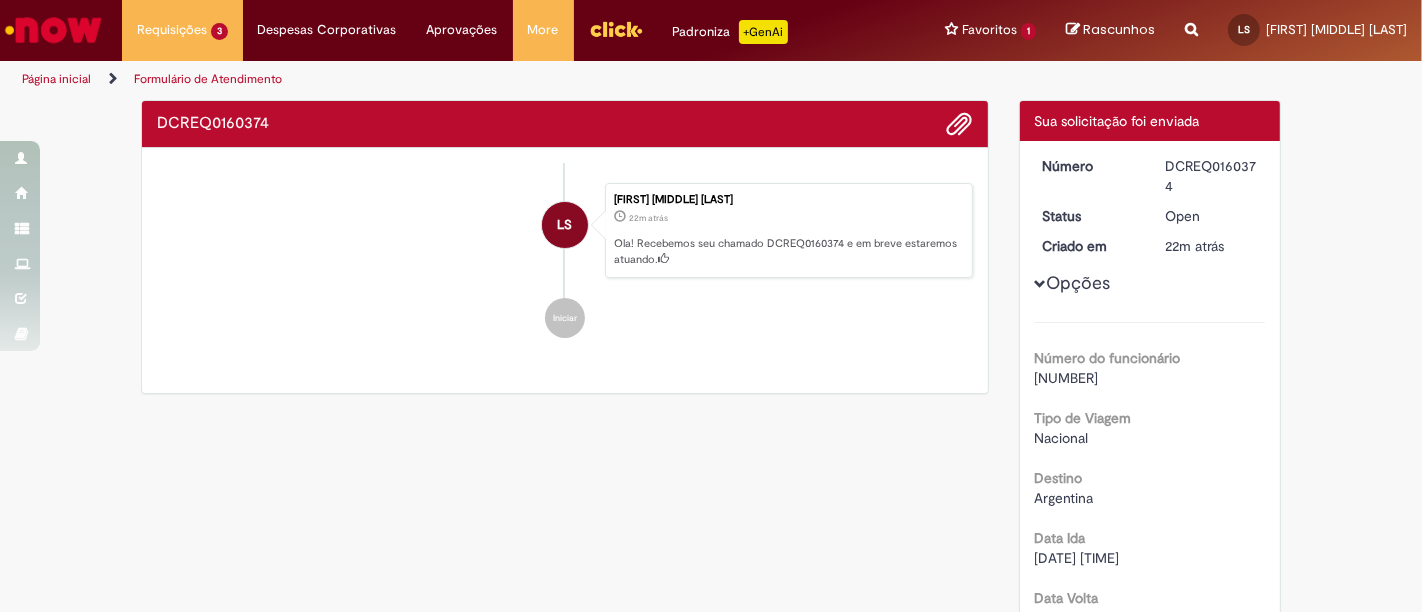 click on "Verificar Código de Barras
DCREQ0160374
Enviar
LS
Luara Moreno Dos Santos
22m atrás 22 minutos atrás
Ola! Recebemos seu chamado DCREQ0160374 e em breve estaremos atuando.
Iniciar
Detalhes do tíquete       Sua solicitação foi enviada
Número
DCREQ0160374
Status
Open
Criado em
22m atrás 22 minutos atrás
Opções" at bounding box center (711, 617) 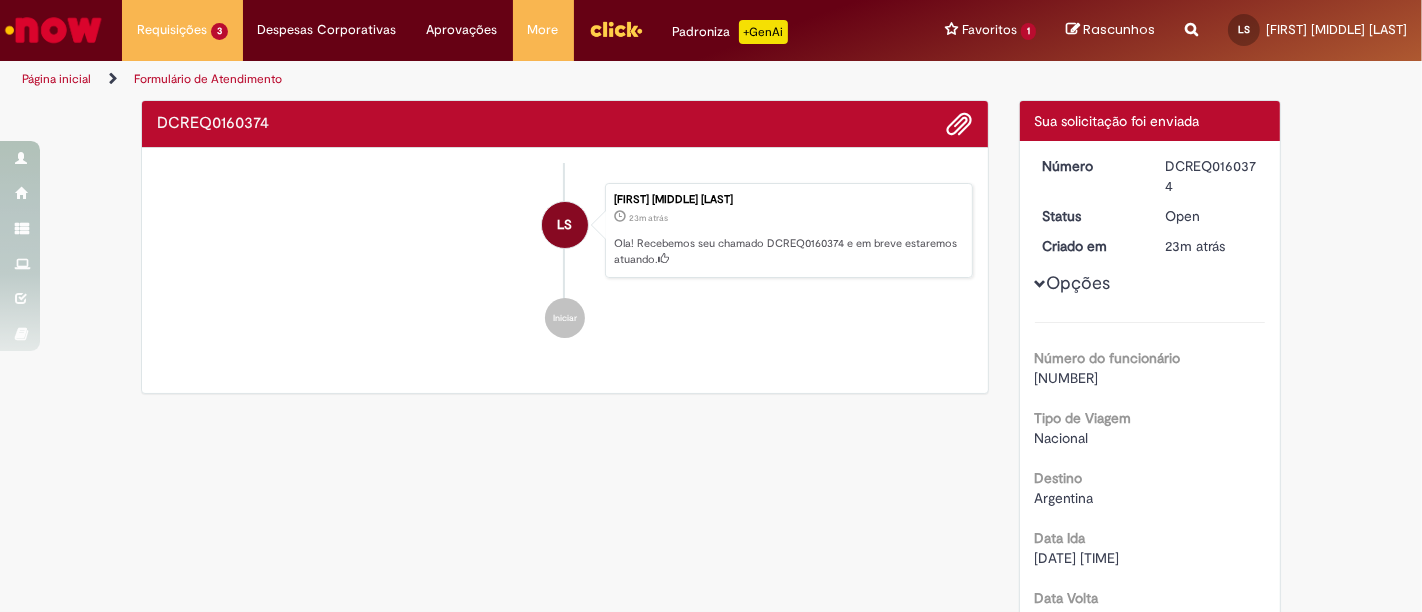 click on "Formulário de Atendimento
Verificar Código de Barras
DCREQ0160374
Enviar
LS
[FIRST] [LAST] [LAST]
23m atrás 23 minutos atrás
Ola! Recebemos seu chamado DCREQ0160374 e em breve estaremos atuando.
Iniciar
Detalhes do tíquete       Sua solicitação foi enviada
Número
DCREQ0160374
Status
Open
Criado em
23m atrás 23 minutos atrás
Opções" at bounding box center (711, 617) 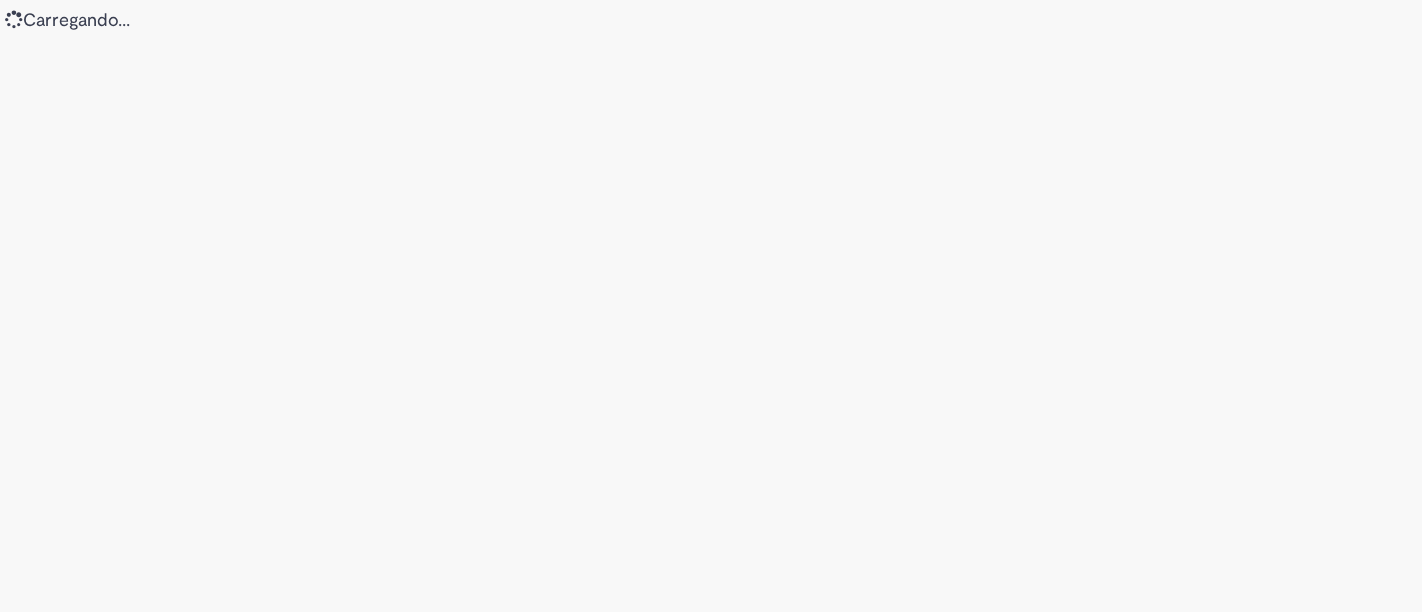 scroll, scrollTop: 0, scrollLeft: 0, axis: both 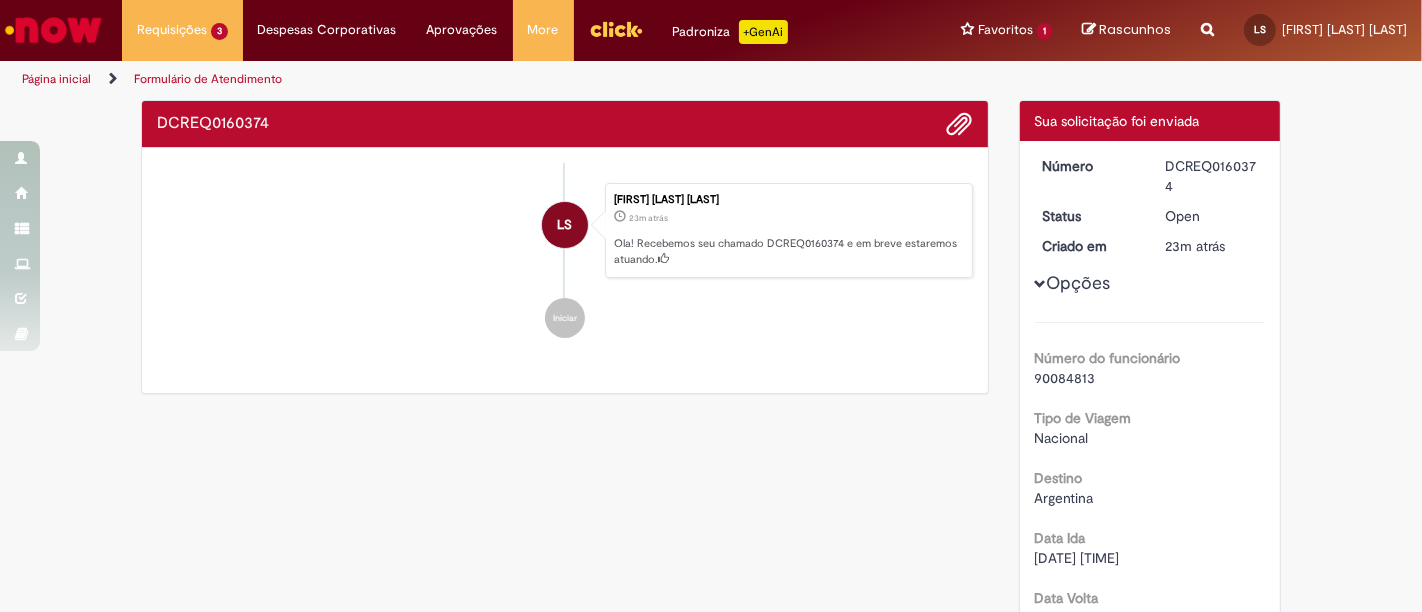 click on "Formulário de Atendimento
Verificar Código de Barras
DCREQ0160374
Enviar
LS
[FIRST] [LAST] [LAST]
23m atrás 23 minutos atrás
Ola! Recebemos seu chamado DCREQ0160374 e em breve estaremos atuando.
Iniciar
Detalhes do tíquete       Sua solicitação foi enviada
Número
DCREQ0160374
Status
Open
Criado em
23m atrás 23 minutos atrás
Opções" at bounding box center (711, 617) 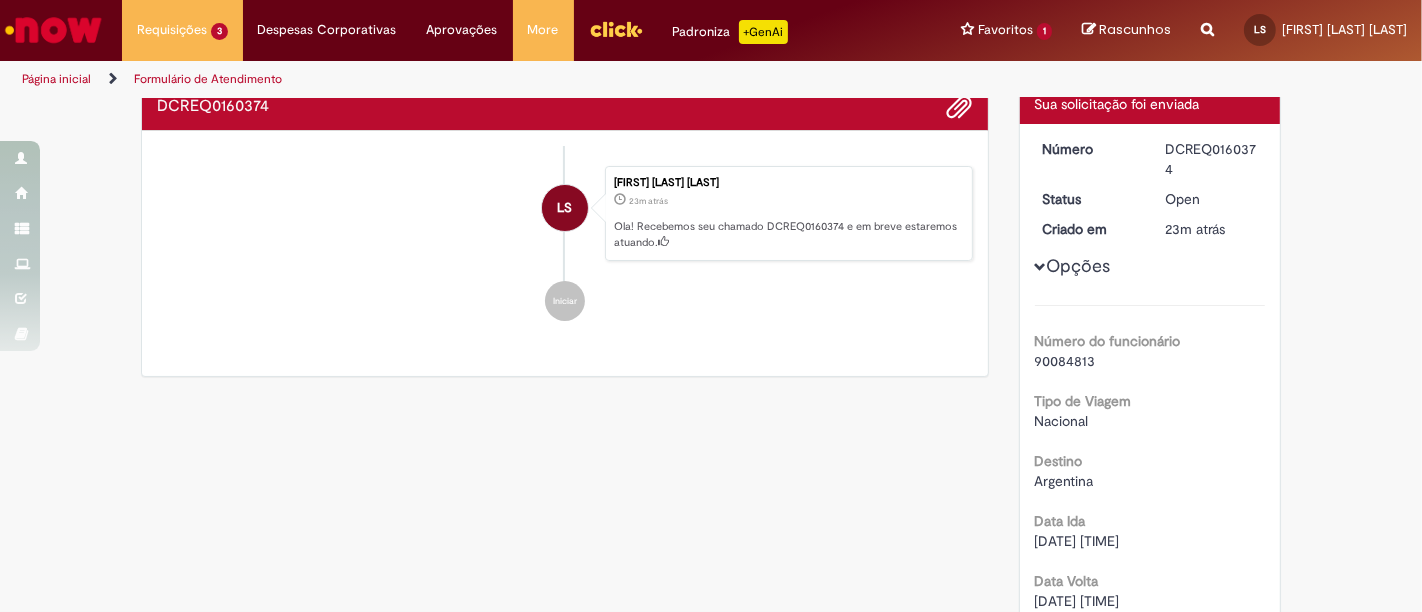 scroll, scrollTop: 0, scrollLeft: 0, axis: both 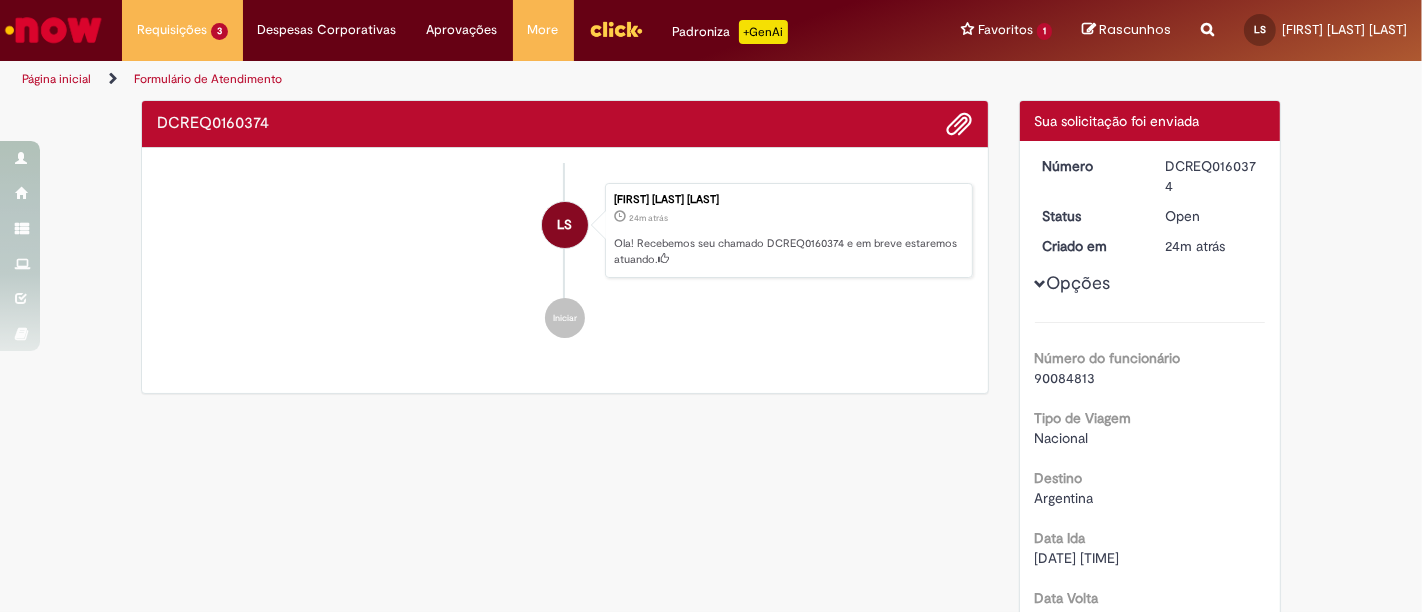 click on "Verificar Código de Barras
DCREQ0160374
Enviar
LS
[FULL_NAME]
[TIME_AGO] atrás [TIME_AGO] atrás
Ola! Recebemos seu chamado DCREQ0160374 e em breve estaremos atuando.
Iniciar
Detalhes do tíquete       Sua solicitação foi enviada
Número
DCREQ0160374
Status
Open
Criado em
[TIME_AGO] atrás [TIME_AGO] atrás
Opções" at bounding box center [711, 617] 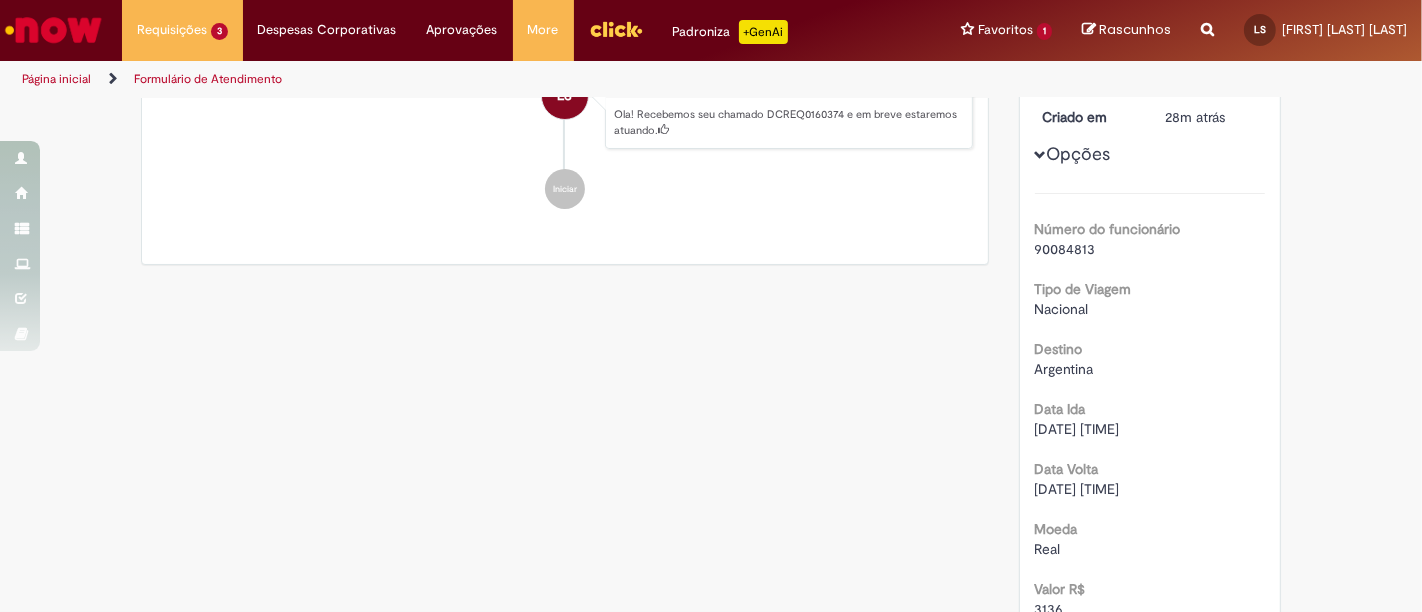 scroll, scrollTop: 0, scrollLeft: 0, axis: both 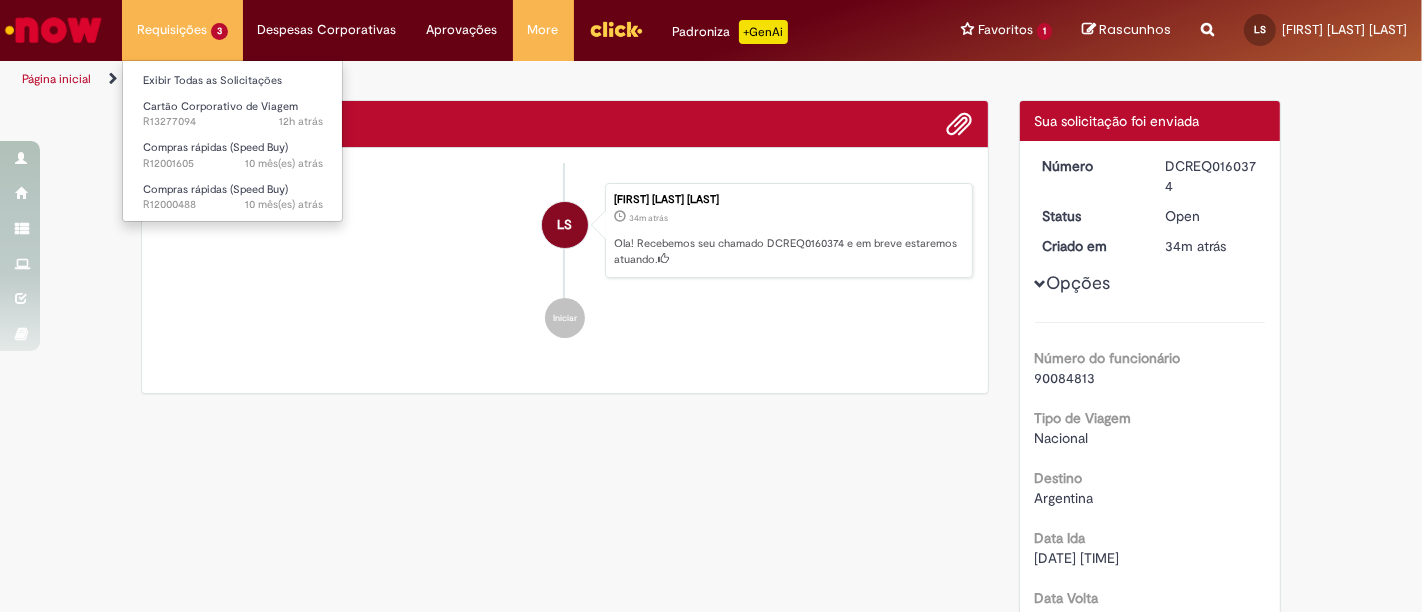 click on "Requisições   3
Exibir Todas as Solicitações
Cartão Corporativo de Viagem
12h atrás 12 horas atrás  R13277094
Compras rápidas (Speed Buy)
10 mês(es) atrás 10 meses atrás  R12001605
Compras rápidas (Speed Buy)
10 mês(es) atrás 10 meses atrás  R12000488" at bounding box center [182, 30] 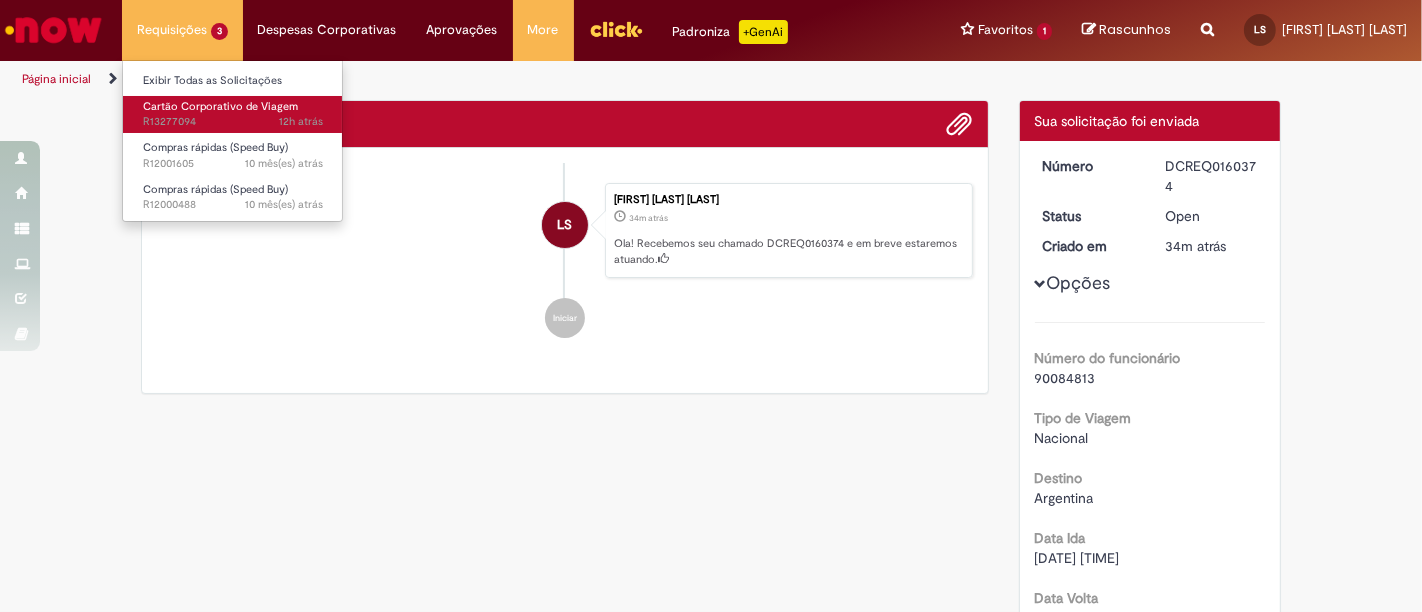 click on "Cartão Corporativo de Viagem" at bounding box center (220, 106) 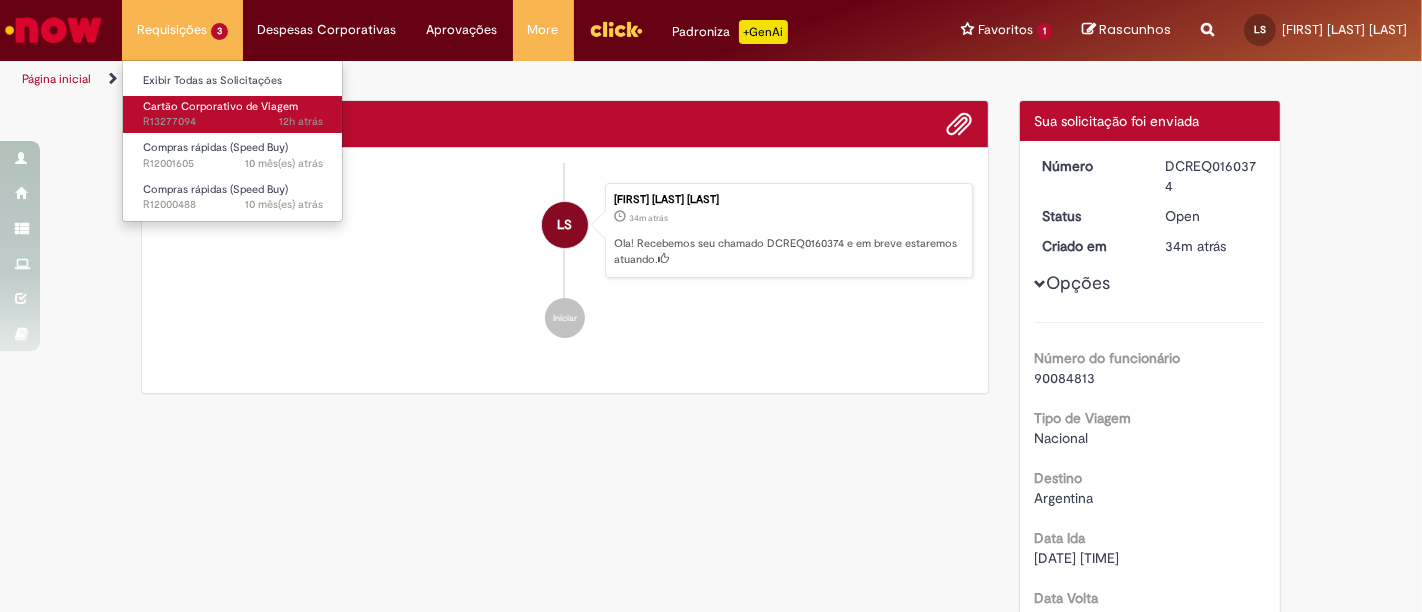 click on "Cartão Corporativo de Viagem" at bounding box center (220, 106) 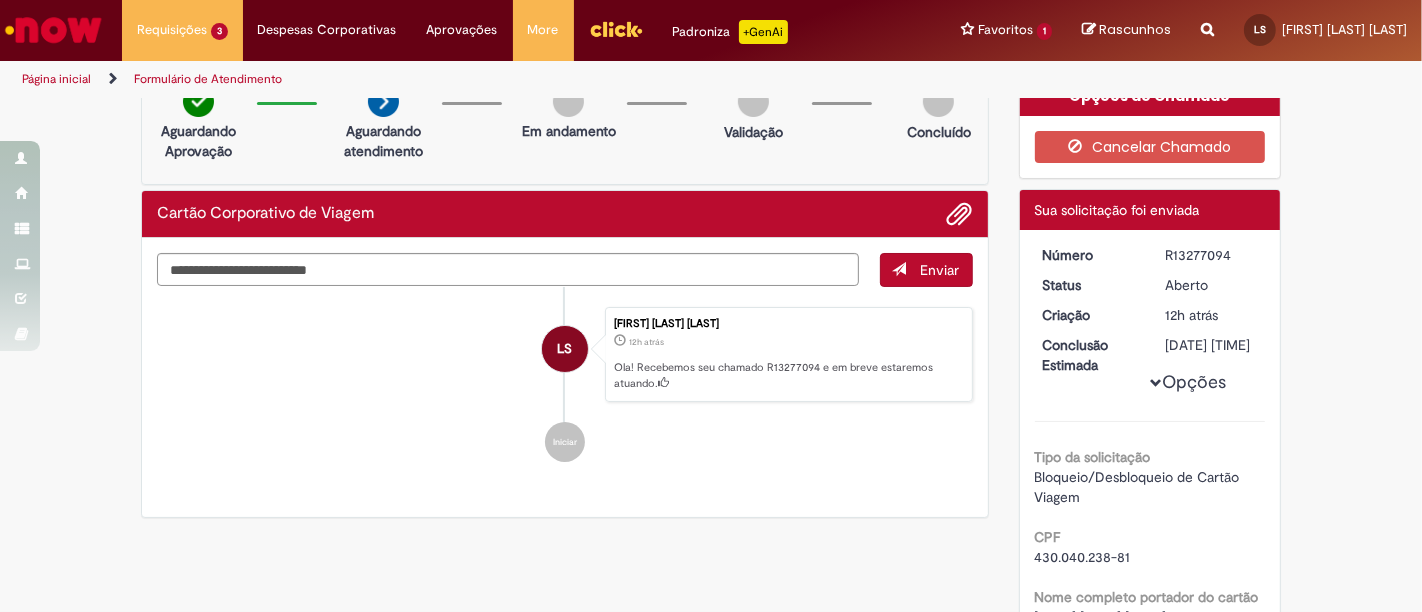 scroll, scrollTop: 0, scrollLeft: 0, axis: both 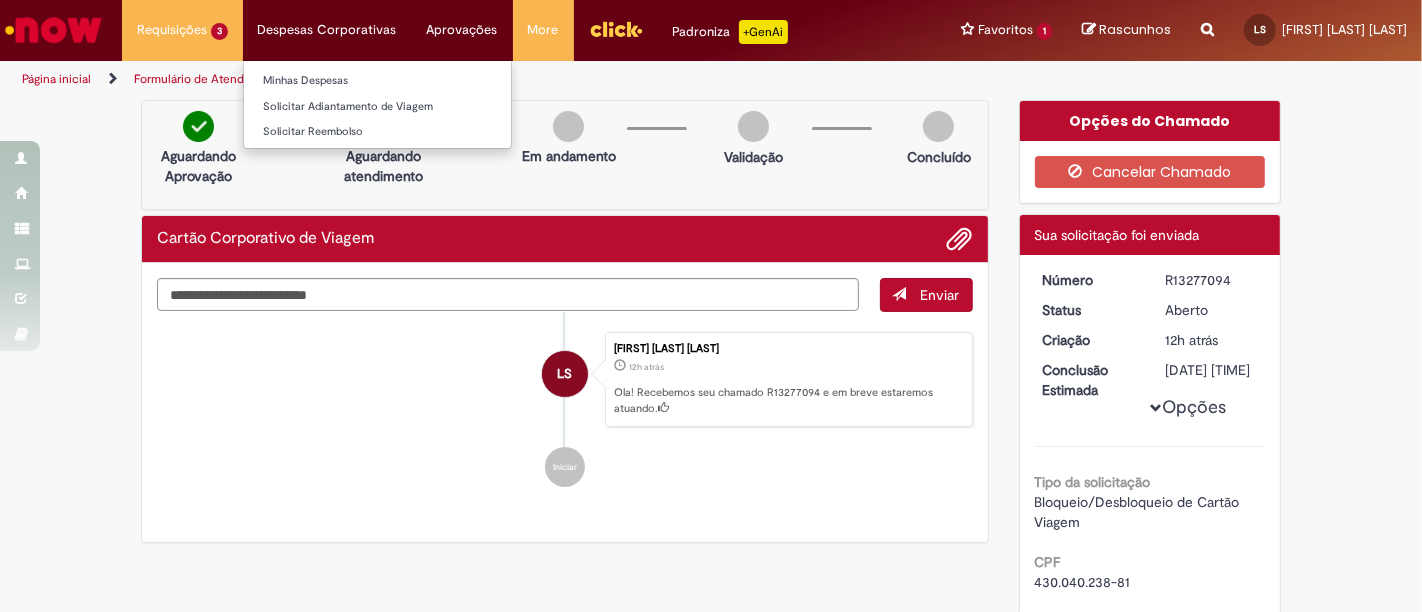 click on "Despesas Corporativas
Minhas Despesas
Solicitar Adiantamento de Viagem
Solicitar Reembolso" at bounding box center (182, 30) 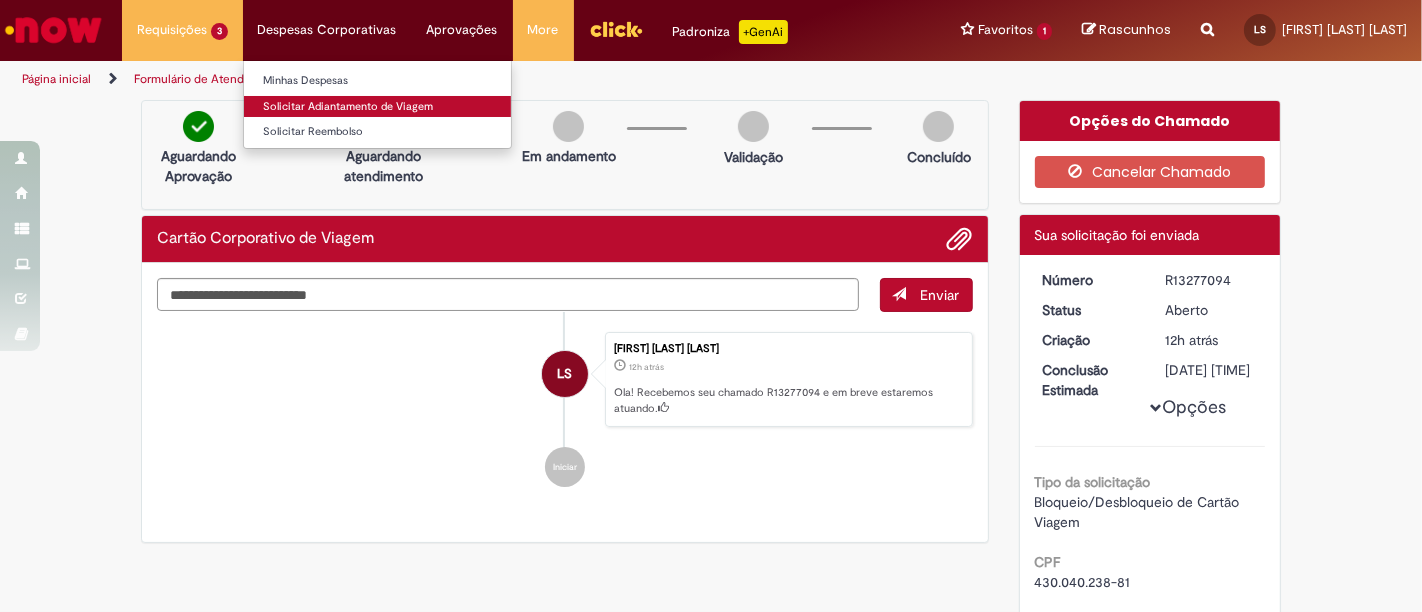 click on "Solicitar Adiantamento de Viagem" at bounding box center (377, 107) 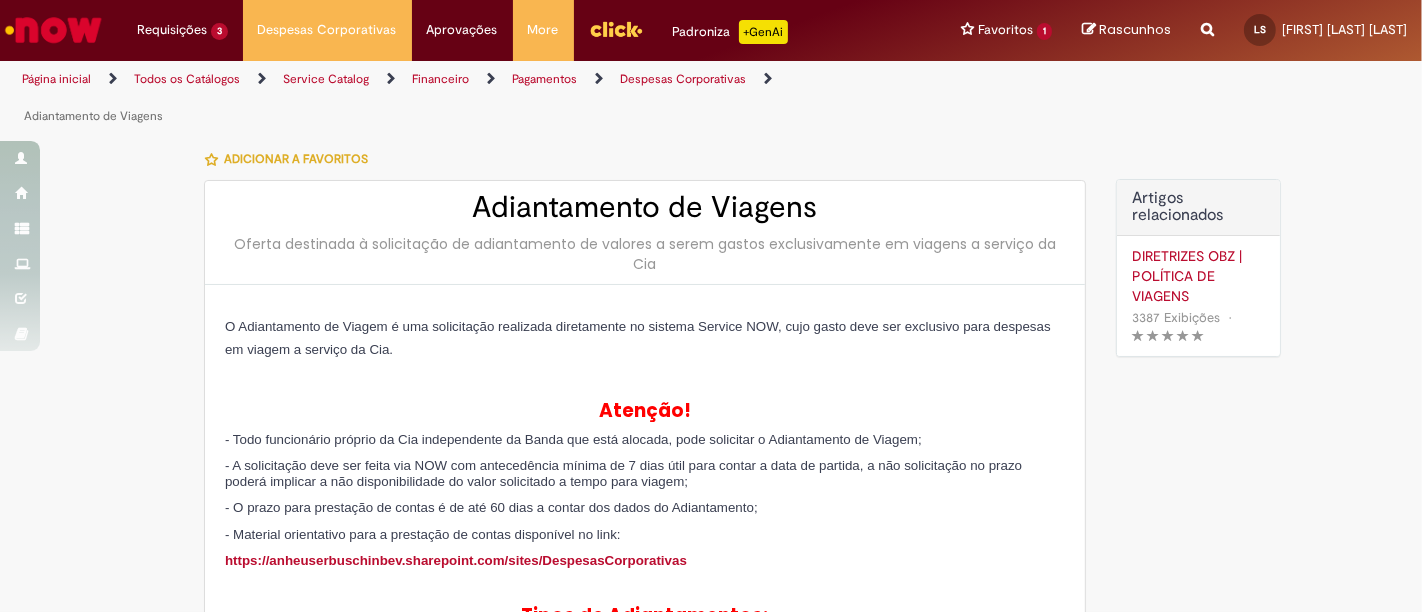 type on "********" 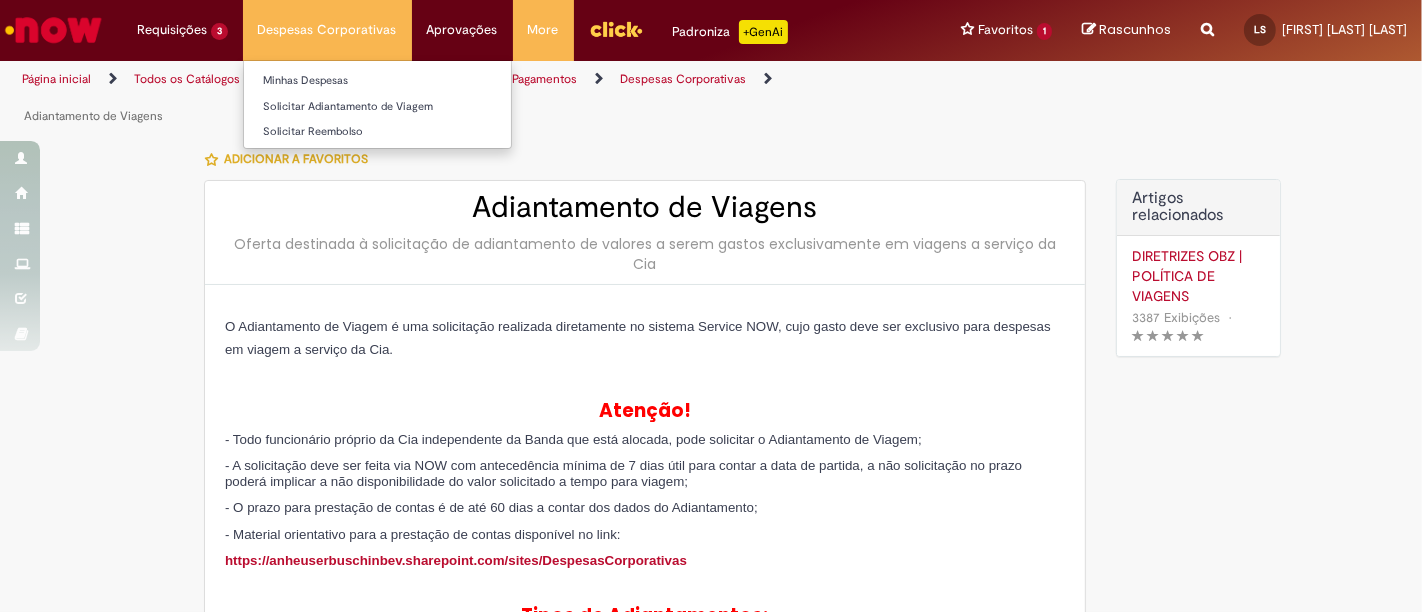 click on "Despesas Corporativas
Minhas Despesas
Solicitar Adiantamento de Viagem
Solicitar Reembolso" at bounding box center (327, 30) 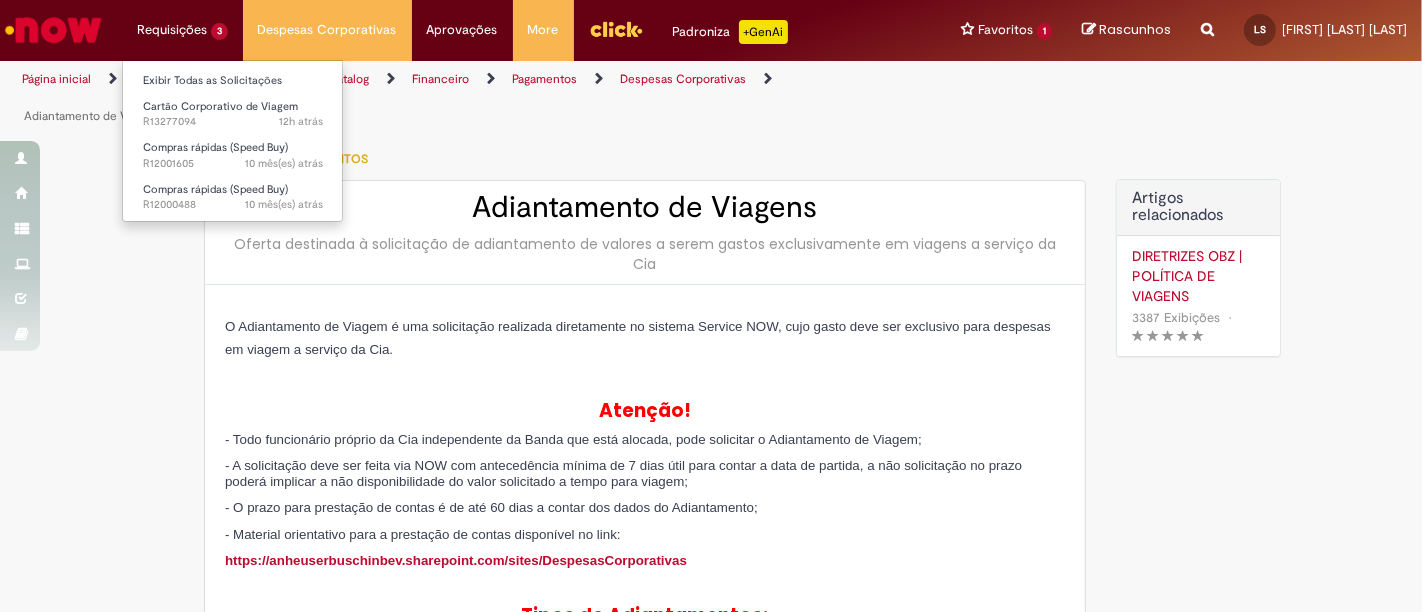 click on "Requisições   3
Exibir Todas as Solicitações
Cartão Corporativo de Viagem
12h atrás 12 horas atrás  R13277094
Compras rápidas (Speed Buy)
10 mês(es) atrás 10 meses atrás  R12001605
Compras rápidas (Speed Buy)
10 mês(es) atrás 10 meses atrás  R12000488" at bounding box center (182, 30) 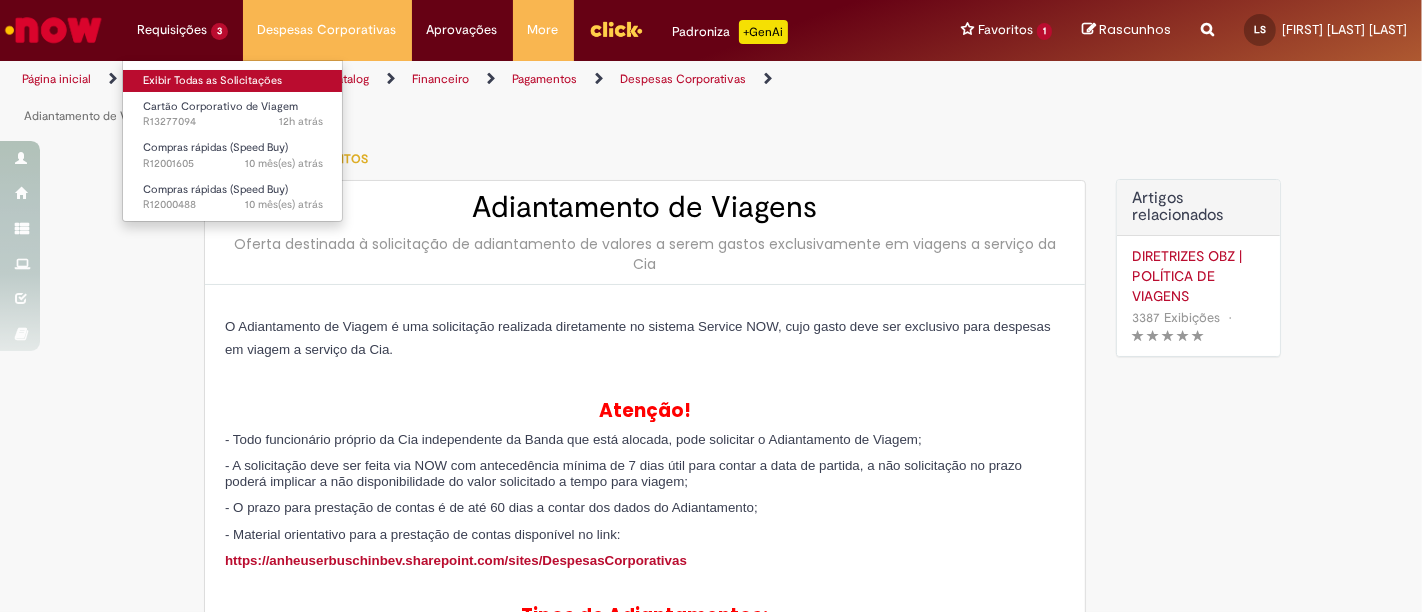 click on "Exibir Todas as Solicitações" at bounding box center (233, 81) 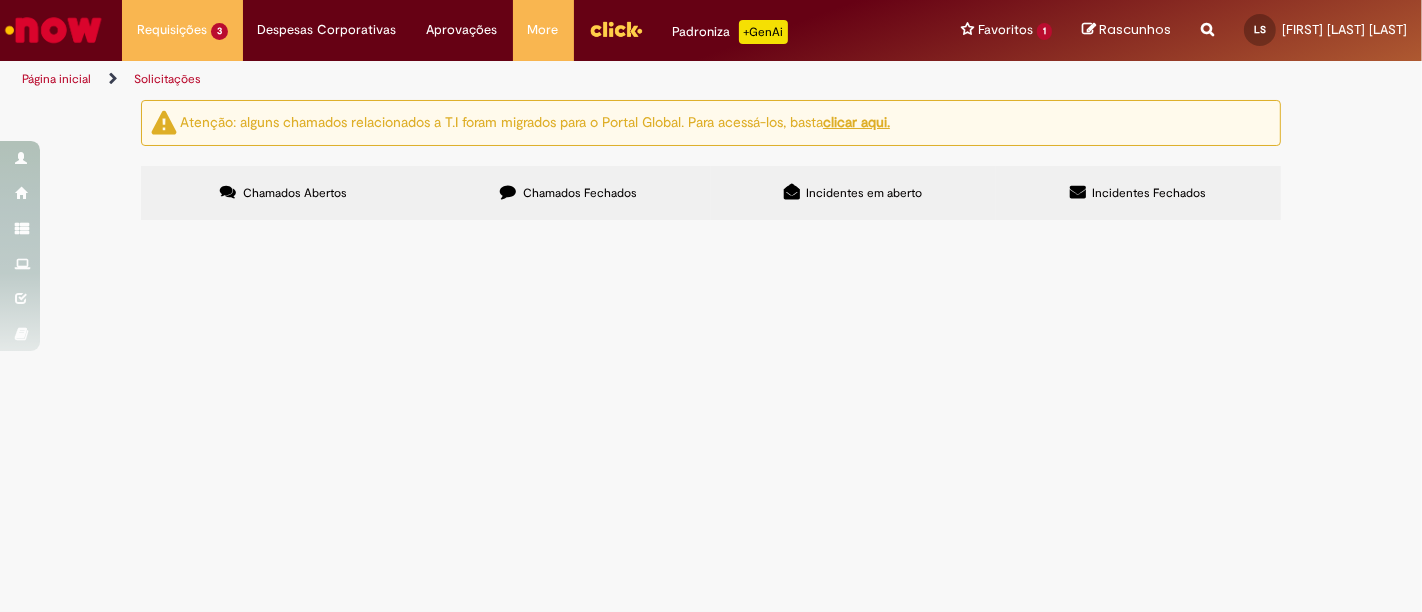 click on "Atenção: alguns chamados relacionados a T.I foram migrados para o Portal Global. Para acessá-los, basta  clicar aqui.
Chamados Abertos     Chamados Fechados     Incidentes em aberto     Incidentes Fechados
Itens solicitados
Exportar como PDF Exportar como Excel Exportar como CSV
Itens solicitados
Número
Oferta
Descrição
Fase
Status
R13277094       Cartão Corporativo de Viagem       Tive meu cartão bloqueado mas sou do time de VPO que esta dispensado de anexar comprovantes, solicito desbloqueio visto que nao infrigi nennhuma regra ou premissa da cia
Aberto" at bounding box center (711, 163) 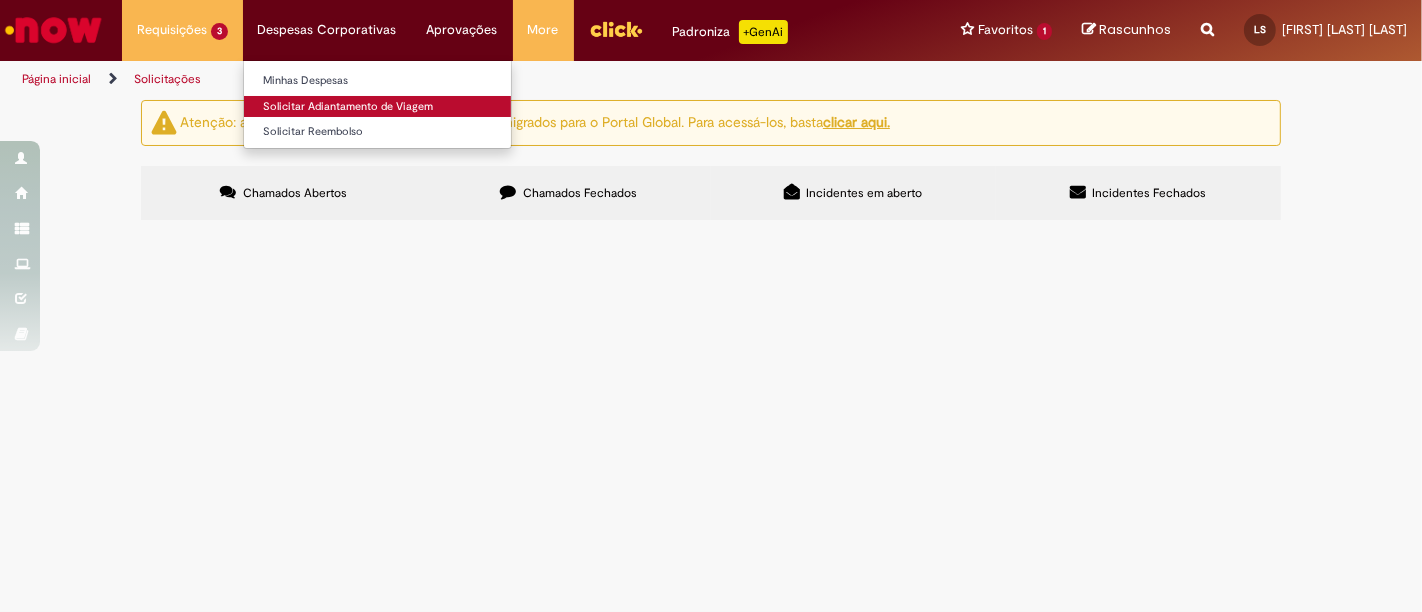 click on "Solicitar Adiantamento de Viagem" at bounding box center (377, 107) 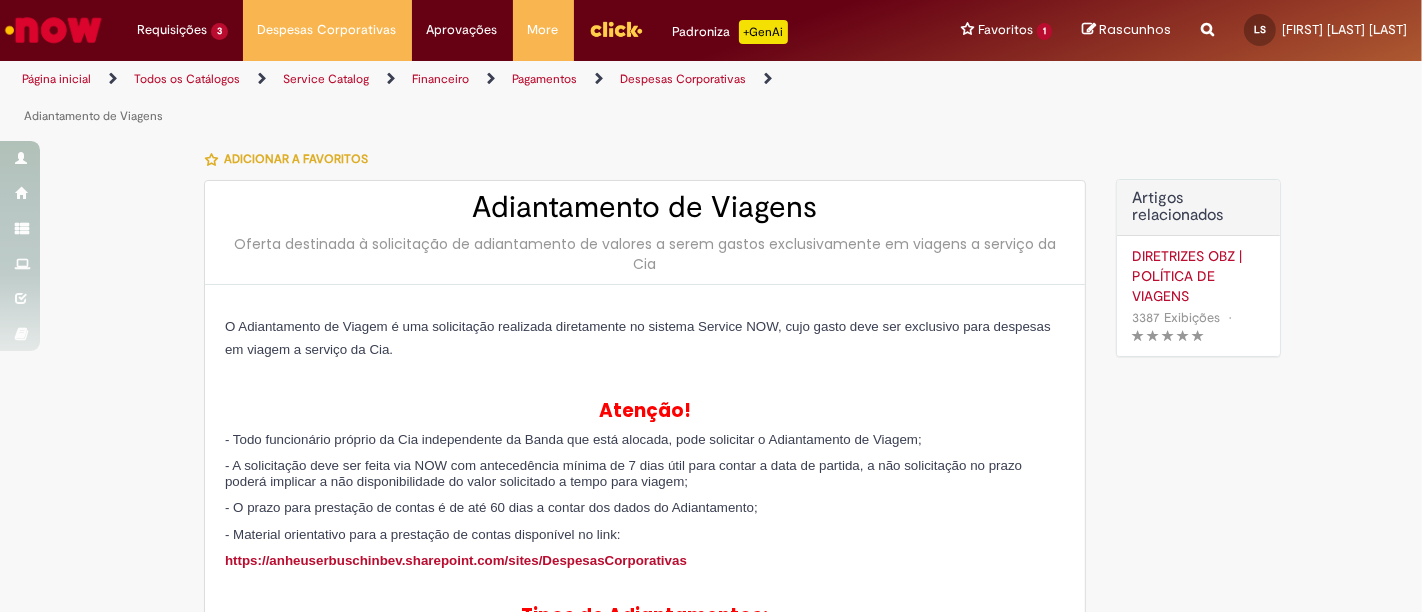 type on "********" 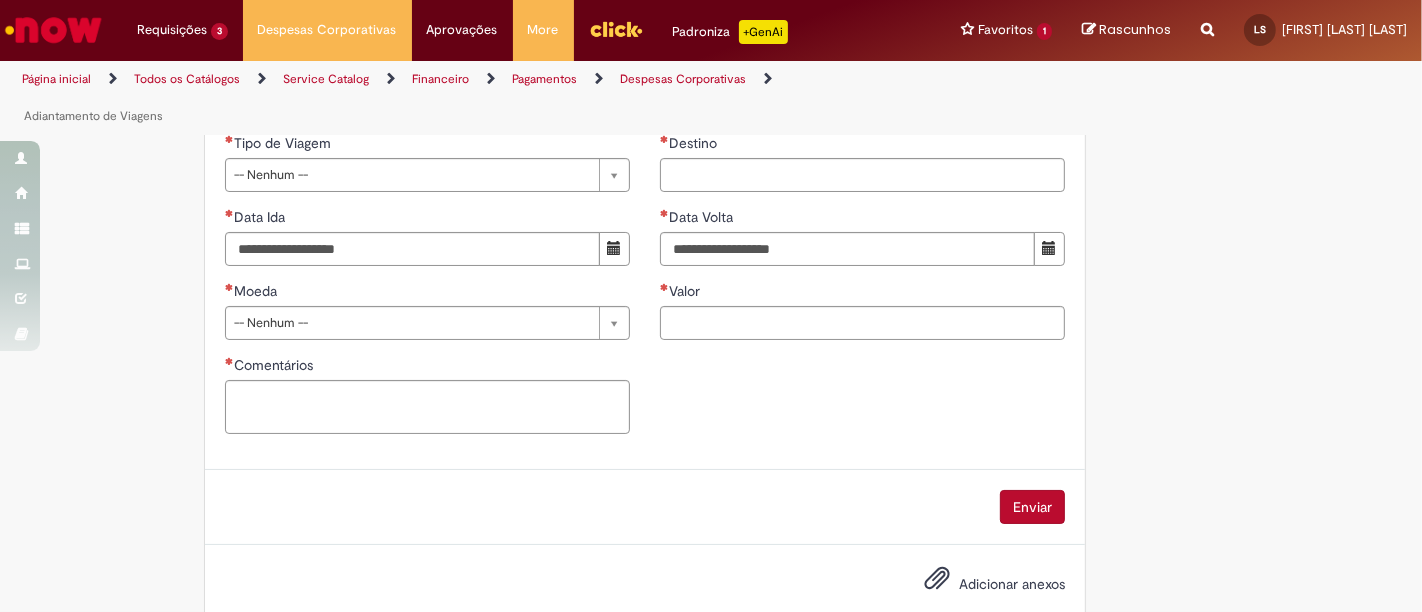scroll, scrollTop: 0, scrollLeft: 0, axis: both 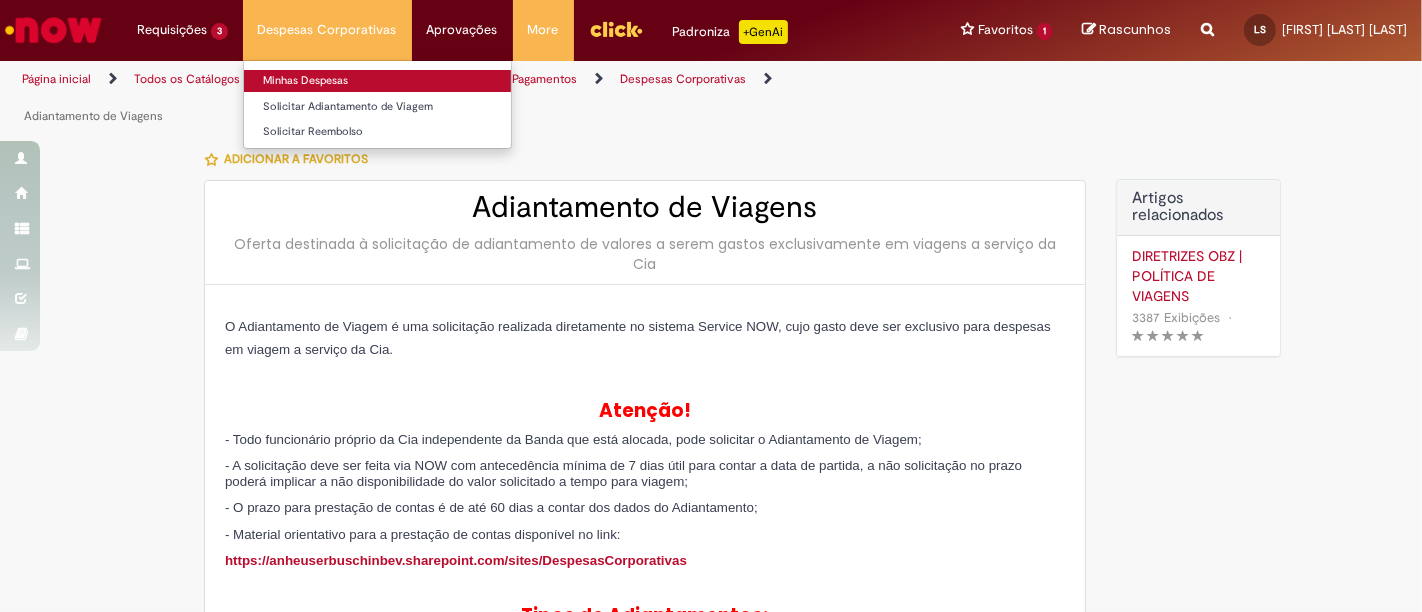 click on "Minhas Despesas" at bounding box center (377, 81) 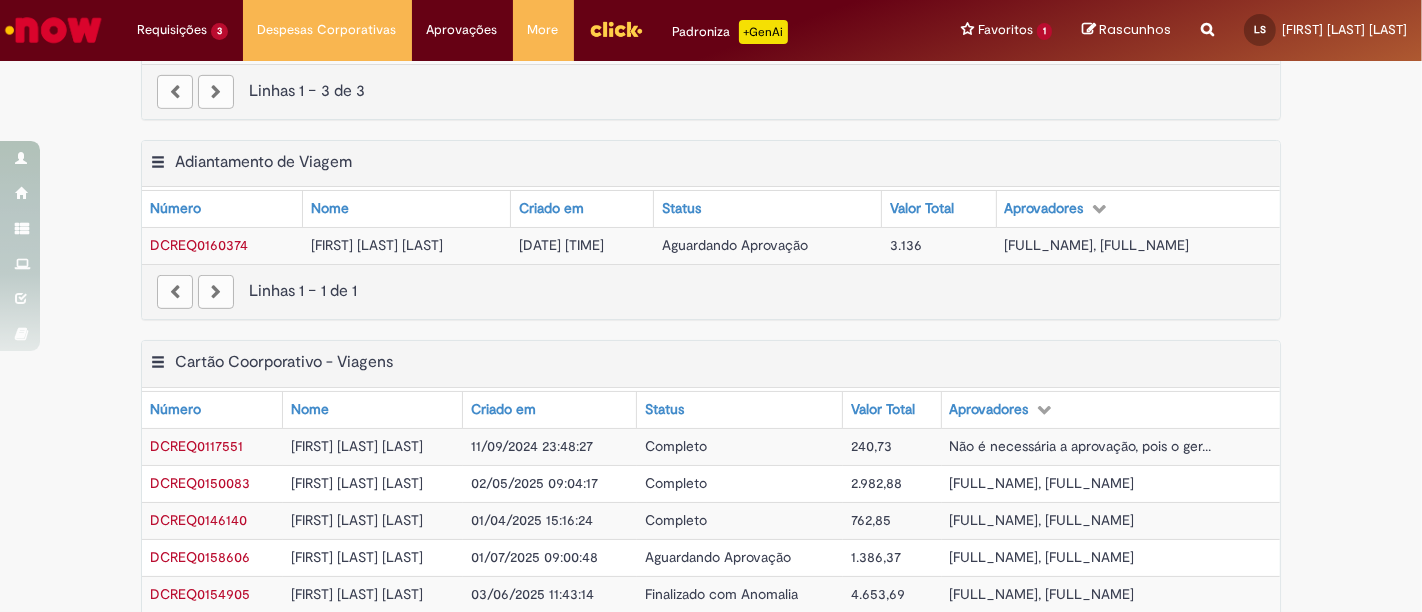 scroll, scrollTop: 800, scrollLeft: 0, axis: vertical 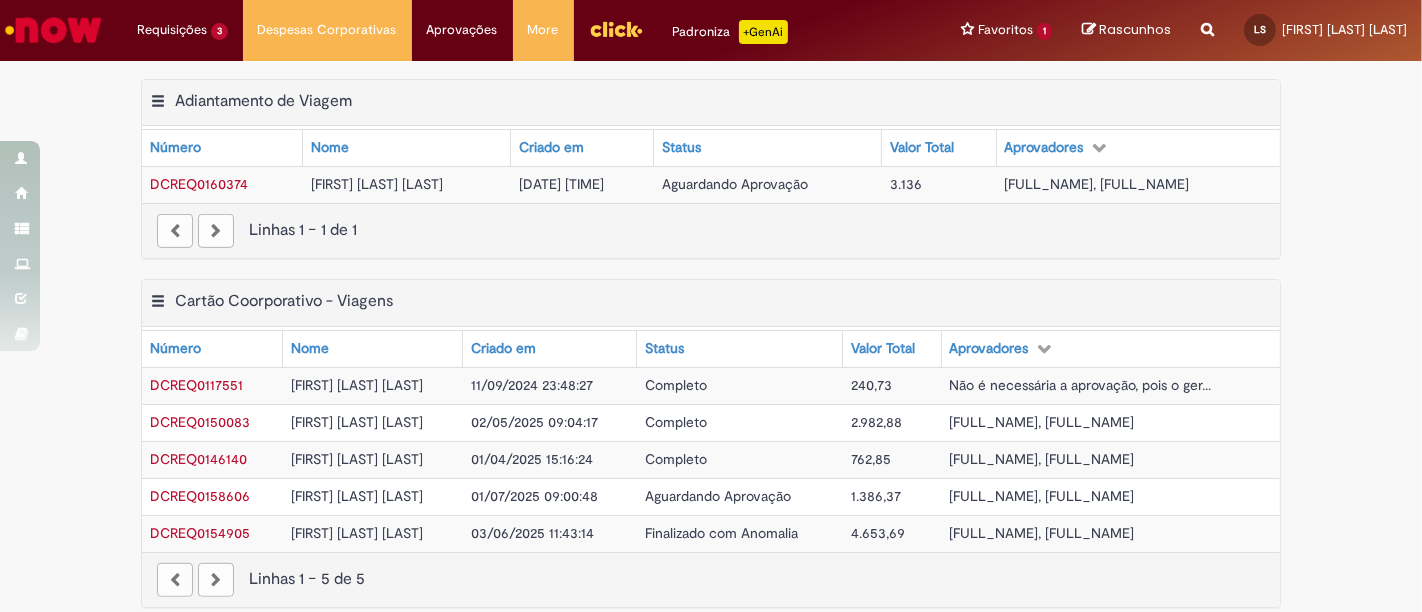 click on "[FULL_NAME], [FULL_NAME]" at bounding box center [1097, 184] 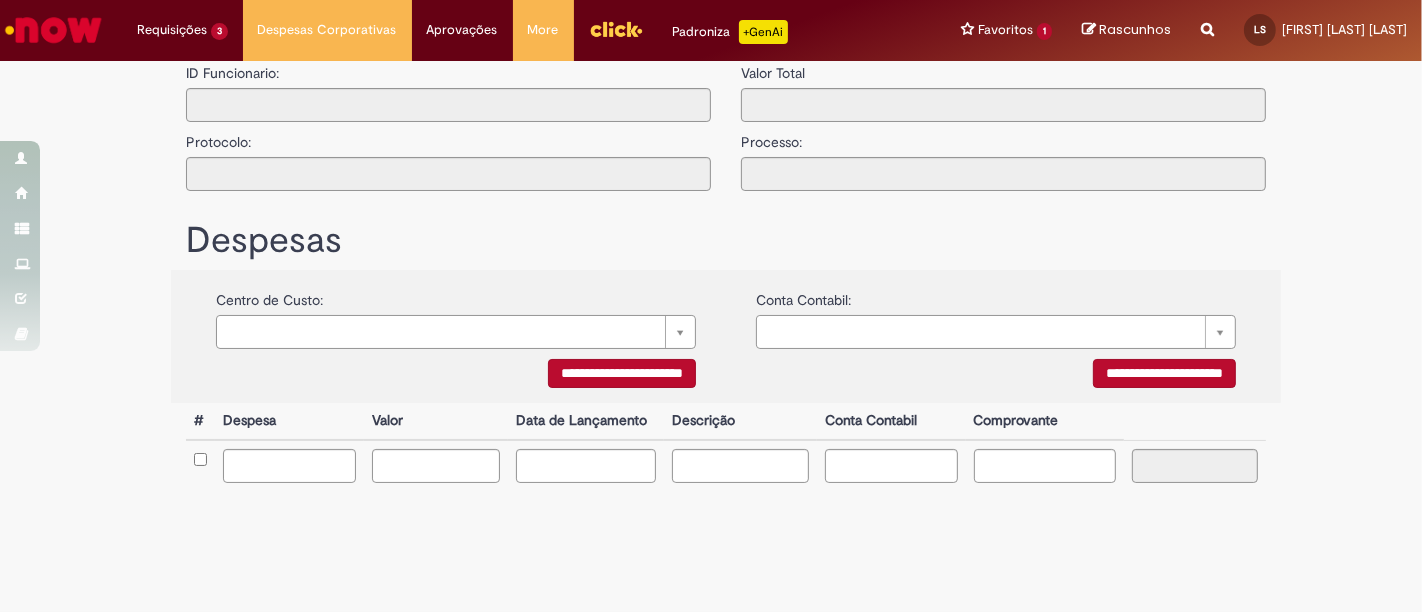 type on "**********" 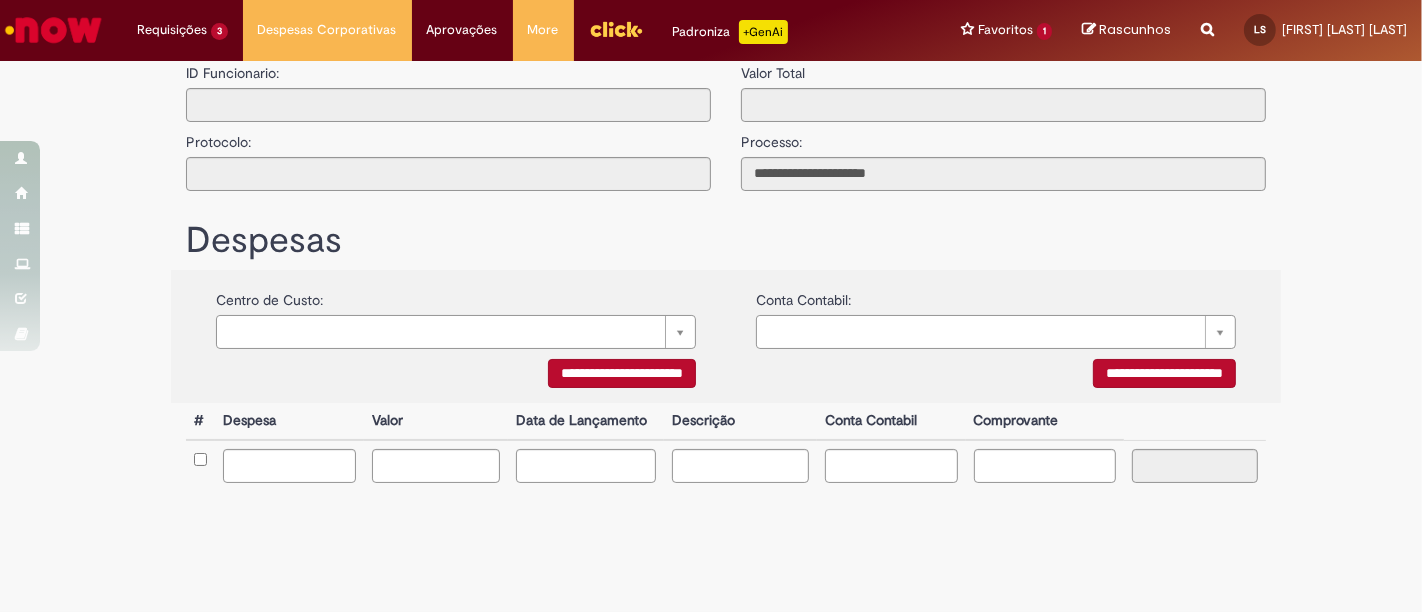 scroll, scrollTop: 0, scrollLeft: 0, axis: both 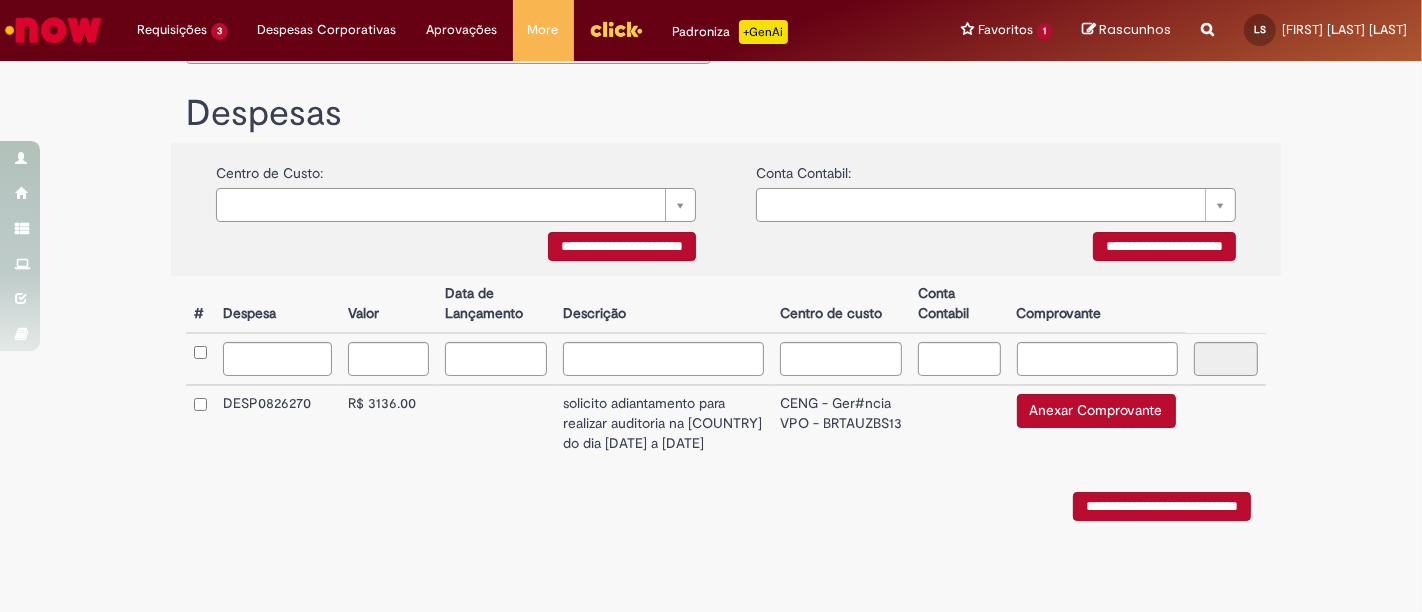 click on "solicito adiantamento para realizar auditoria na [COUNTRY] do dia [DATE] a [DATE]" at bounding box center [663, 423] 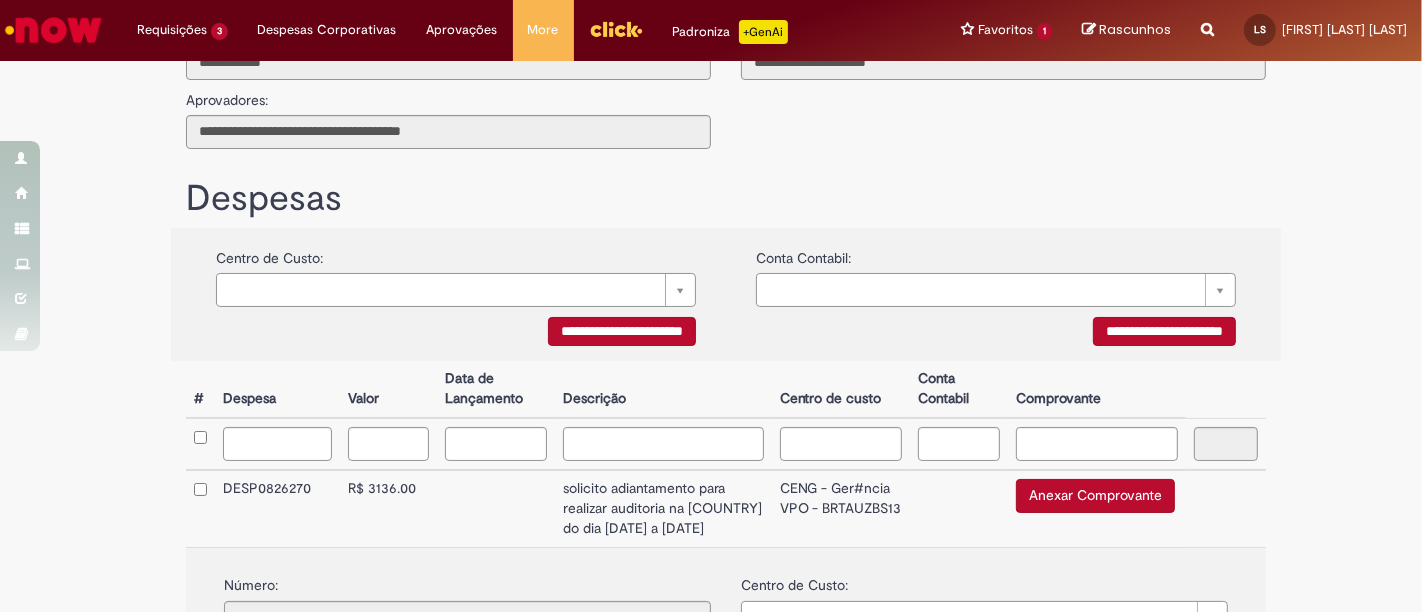scroll, scrollTop: 218, scrollLeft: 0, axis: vertical 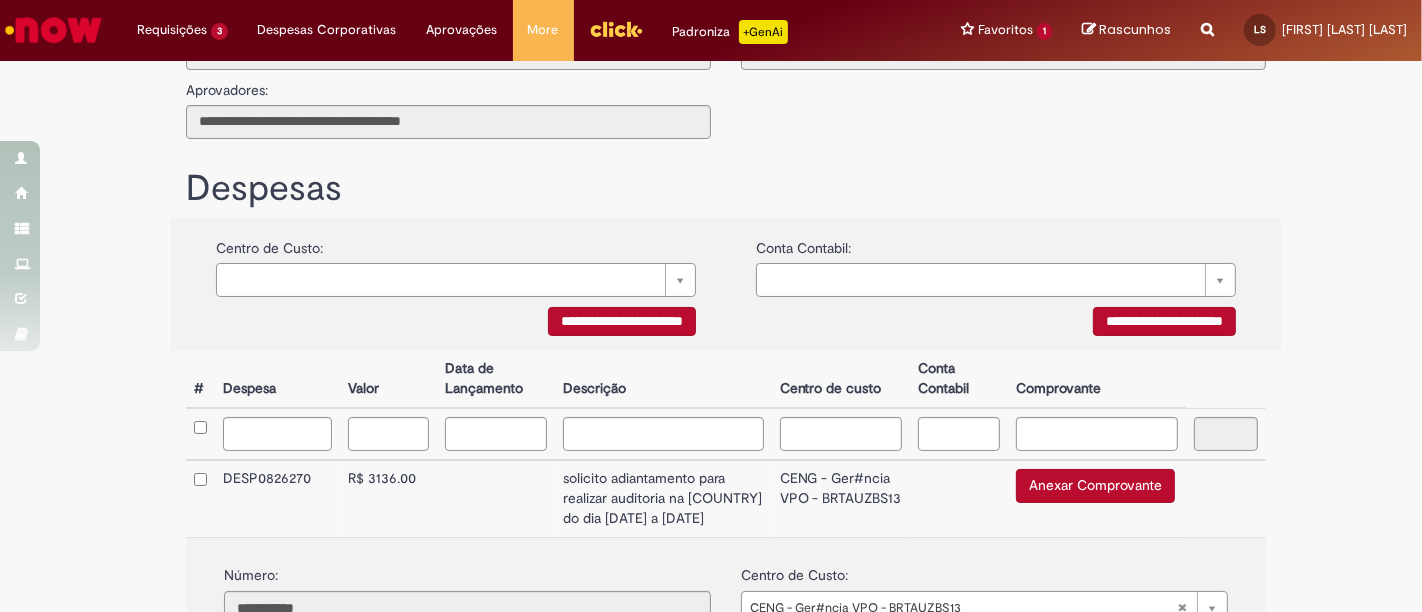 click on "R$ 3136.00" at bounding box center [388, 498] 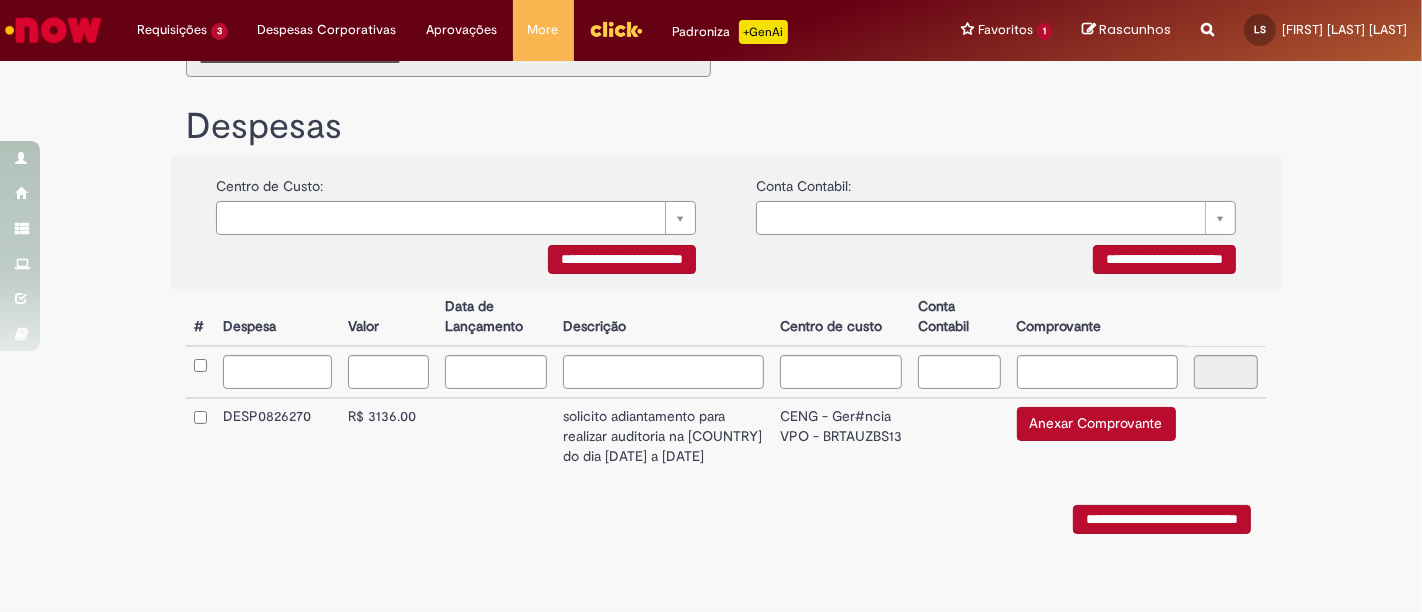 scroll, scrollTop: 294, scrollLeft: 0, axis: vertical 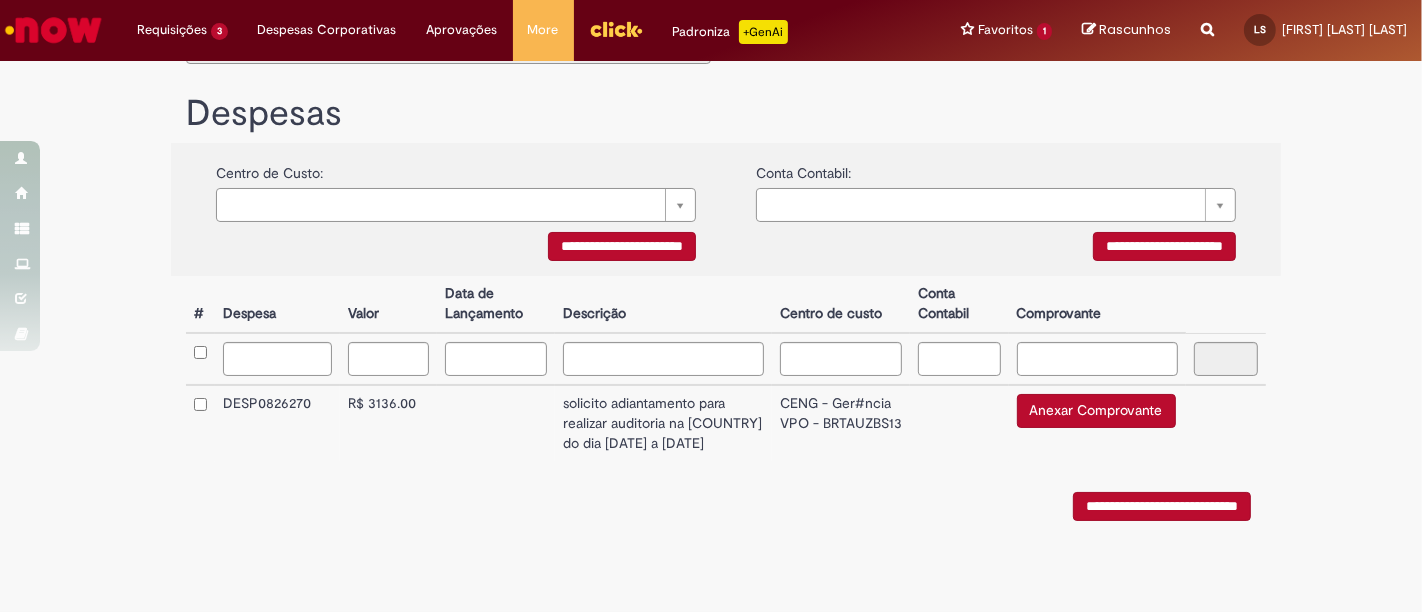 click on "R$ 3136.00" at bounding box center [388, 423] 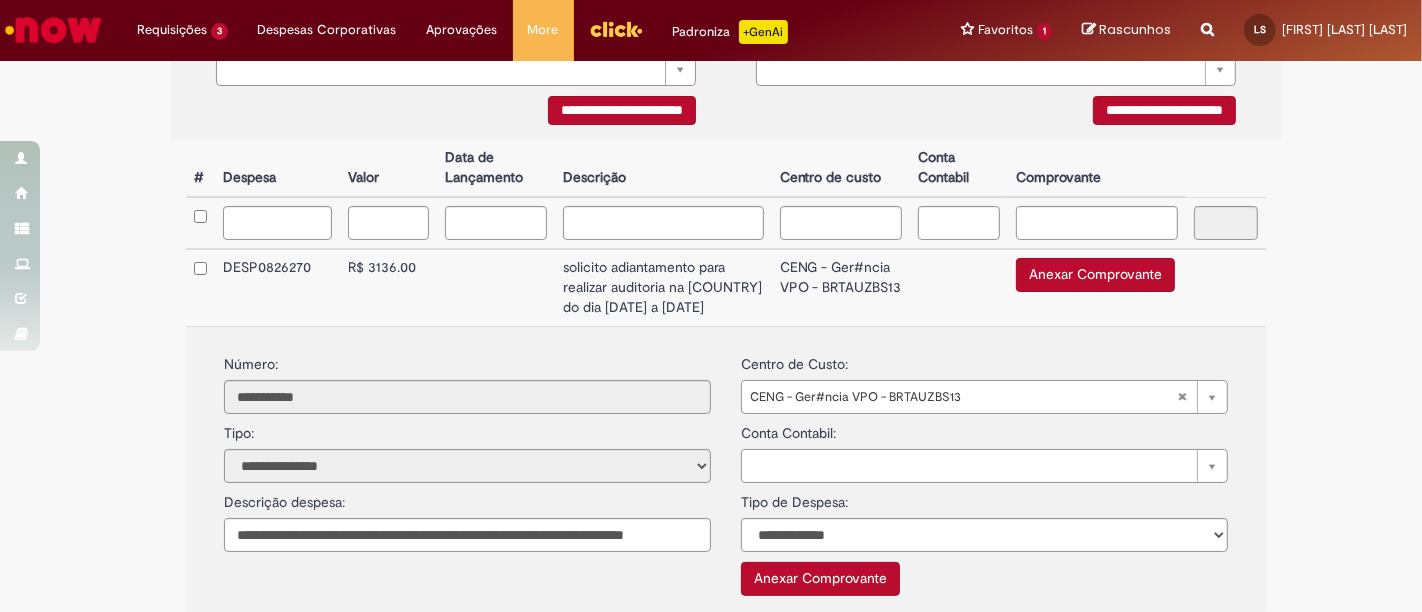 scroll, scrollTop: 375, scrollLeft: 0, axis: vertical 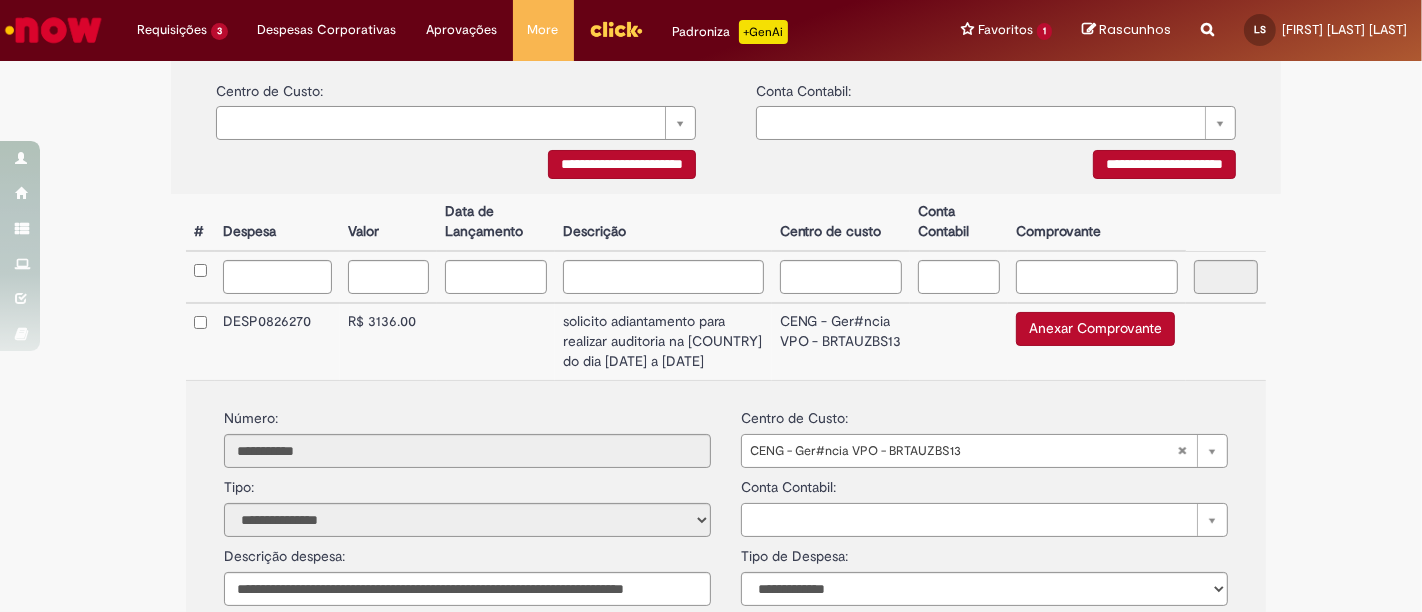 click on "R$ 3136.00" at bounding box center (388, 341) 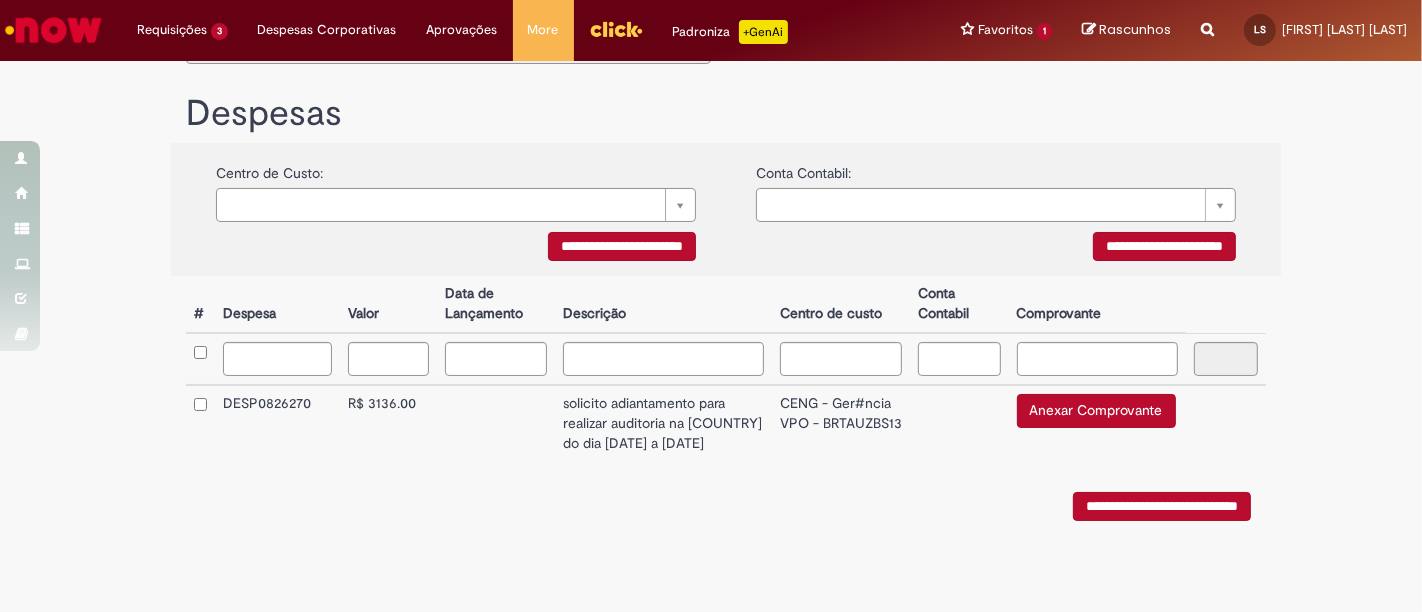 scroll, scrollTop: 294, scrollLeft: 0, axis: vertical 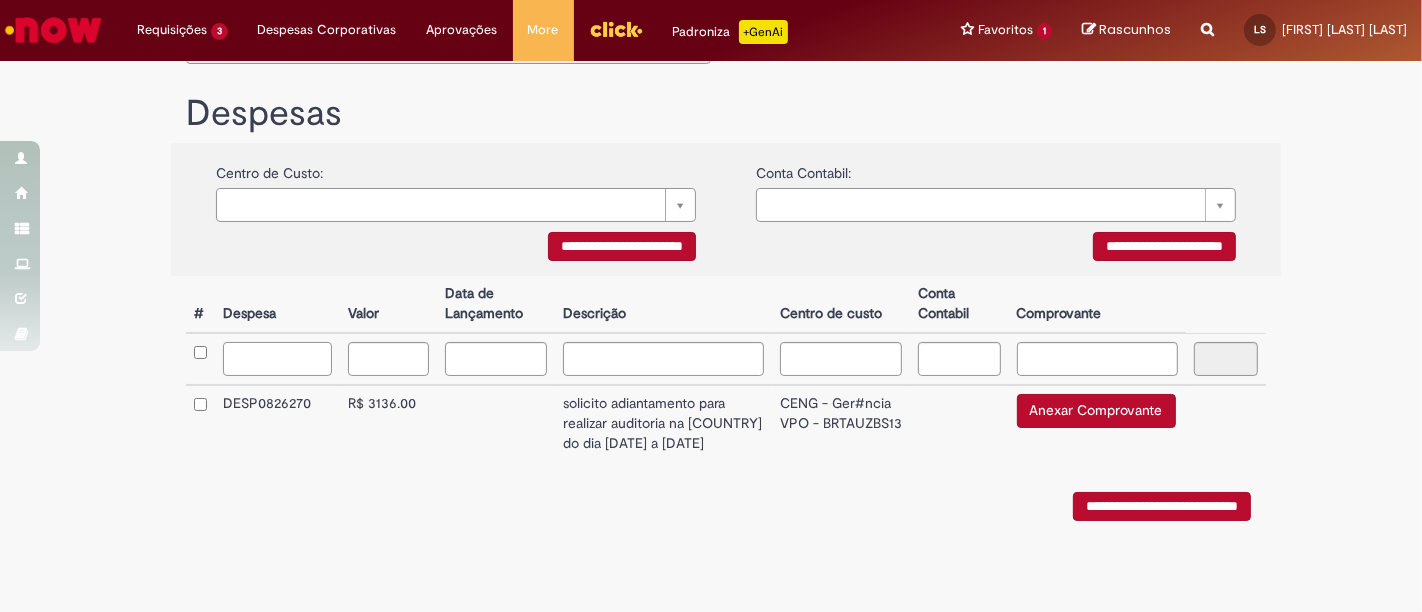 click at bounding box center (277, 359) 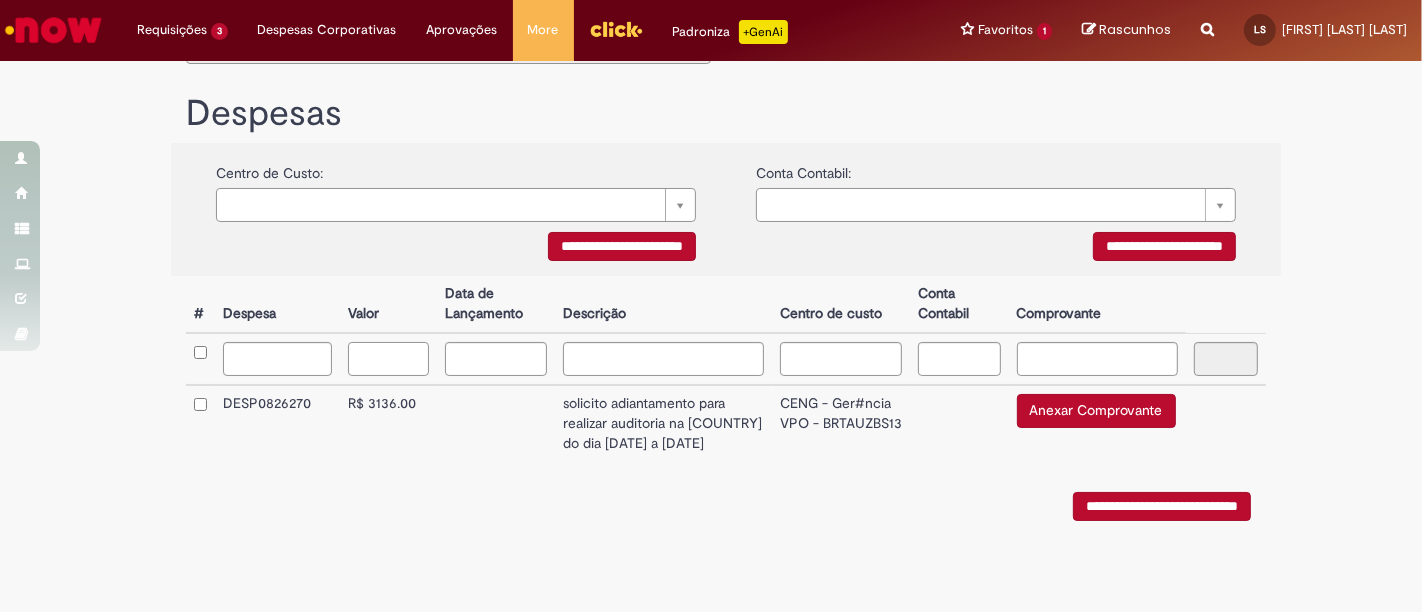 click at bounding box center [388, 359] 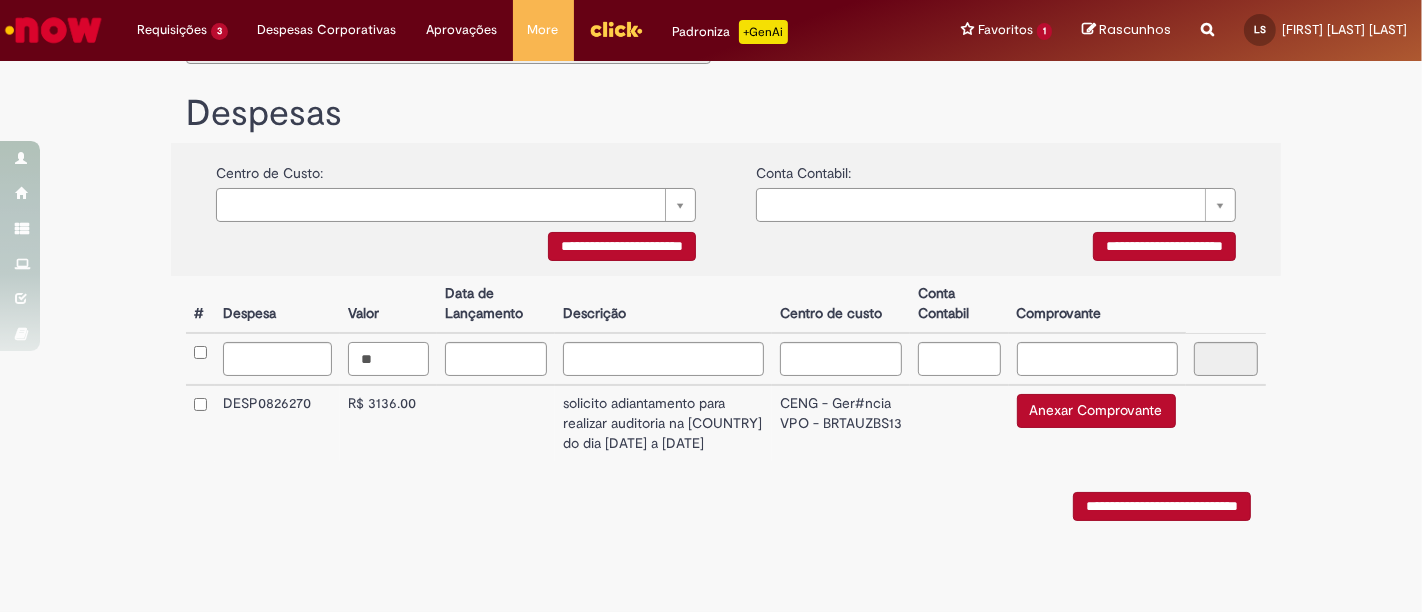 scroll, scrollTop: 217, scrollLeft: 0, axis: vertical 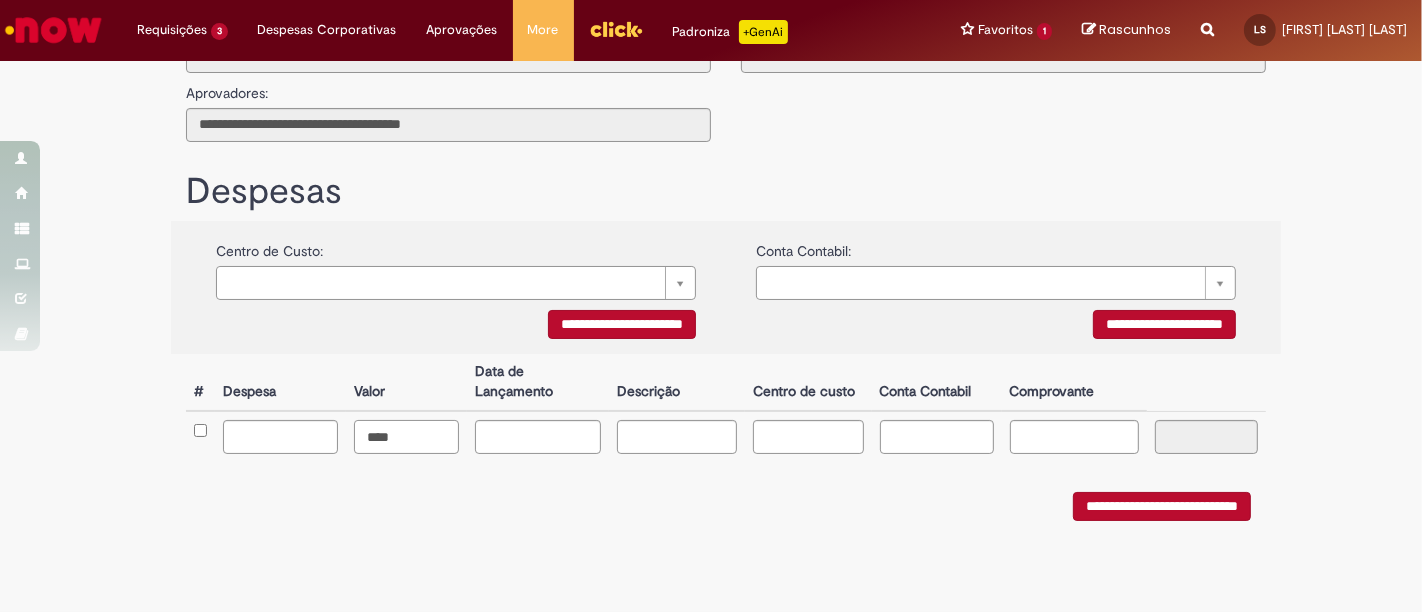 type on "****" 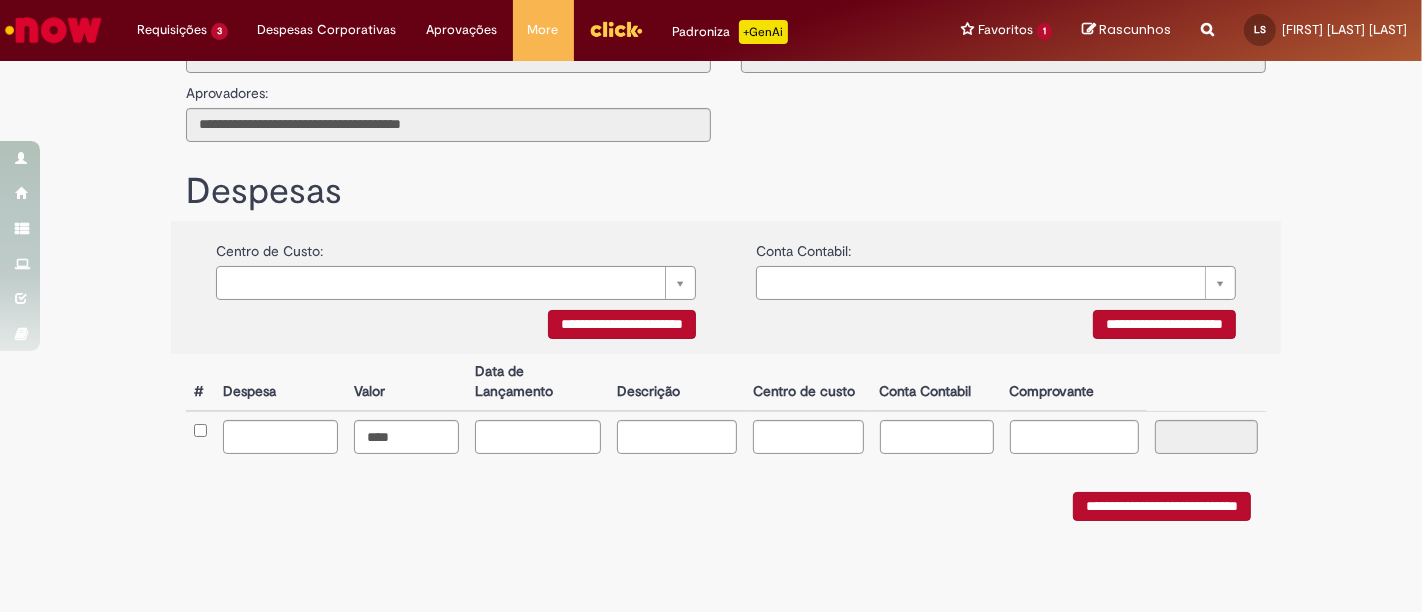 click on "**********" at bounding box center [711, 234] 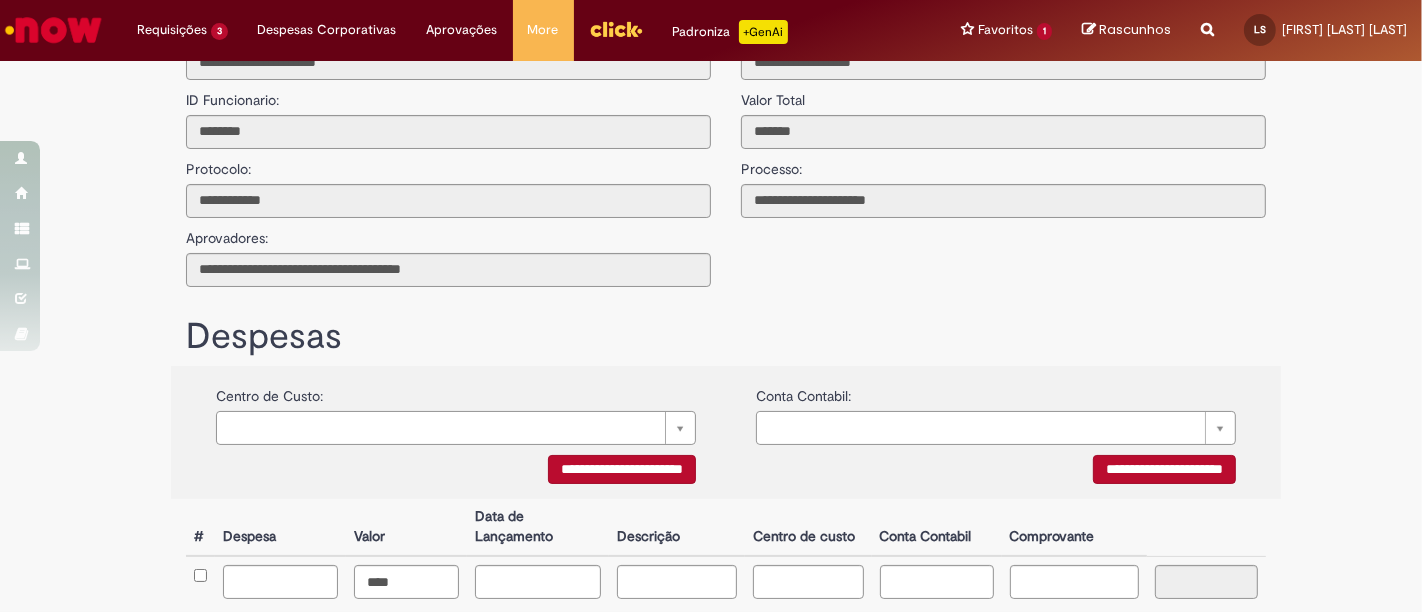 scroll, scrollTop: 0, scrollLeft: 0, axis: both 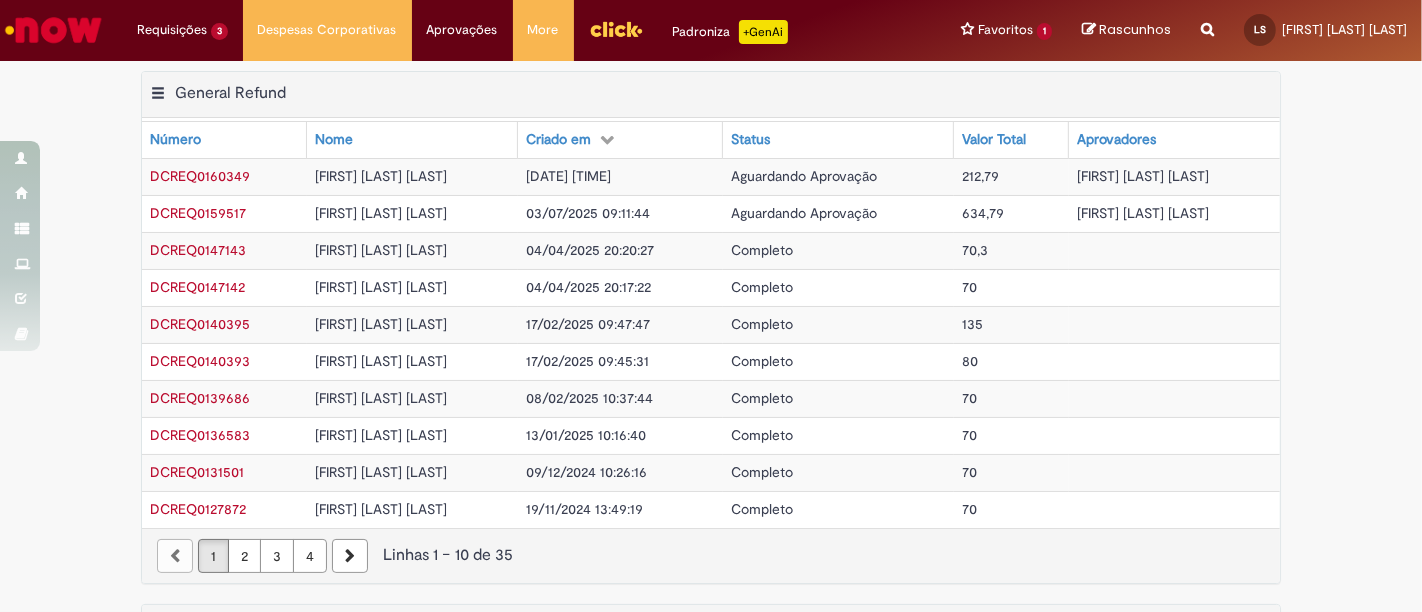 click on "Exportar como PDF   Exportar como Excel   Exportar como CSV
General Refund Tabela - Página 1
Mostrar filtro       Tudo     >   Funcionário é [FULL_NAME]     >   Processo = Reembolso Geral
General Refund
Número
Nome
Criado em
Status
Valor Total
Aprovadores
DCREQ0160374 [FULL_NAME] [DATE] [TIME] Aguardando Aprovação 212,79 [FULL_NAME]
DCREQ0159517 [FULL_NAME] [DATE] [TIME] Aguardando Aprovação 634,79 [FULL_NAME]
DCREQ0147143 [FULL_NAME] [DATE] [TIME] Completo 70,3
DCREQ0147142 [FULL_NAME] [DATE] [TIME] Completo 70
DCREQ0140395 [FULL_NAME] Completo" at bounding box center [711, 337] 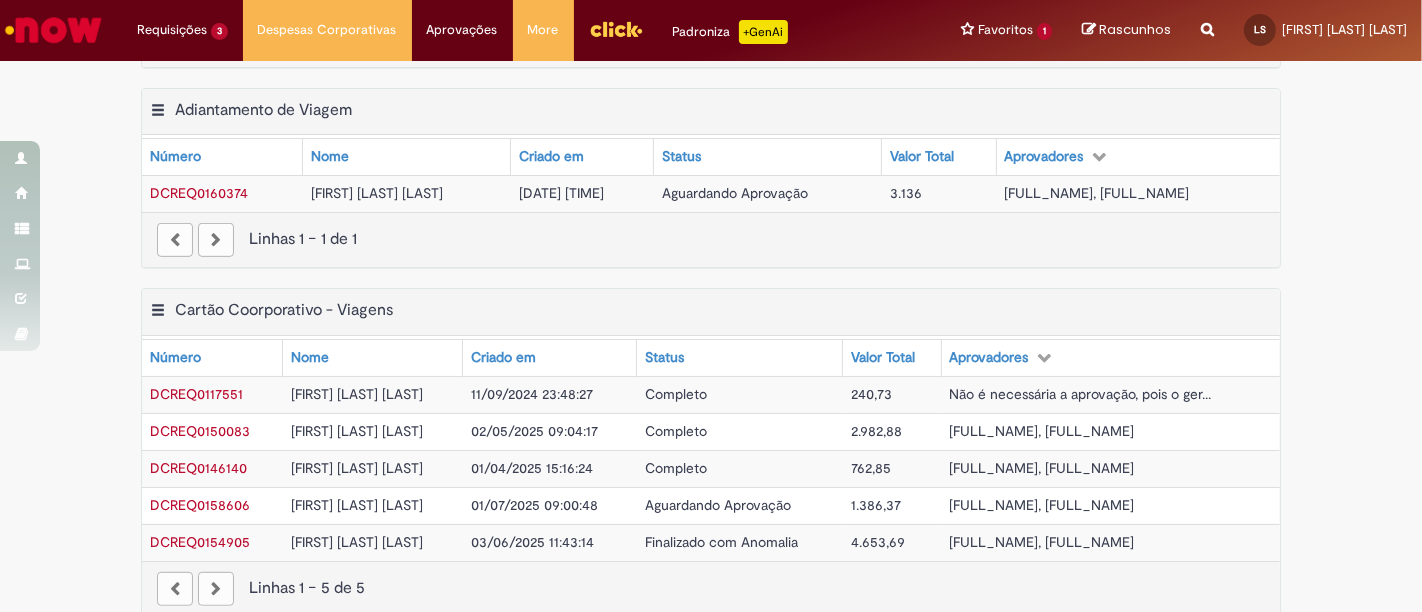 scroll, scrollTop: 800, scrollLeft: 0, axis: vertical 